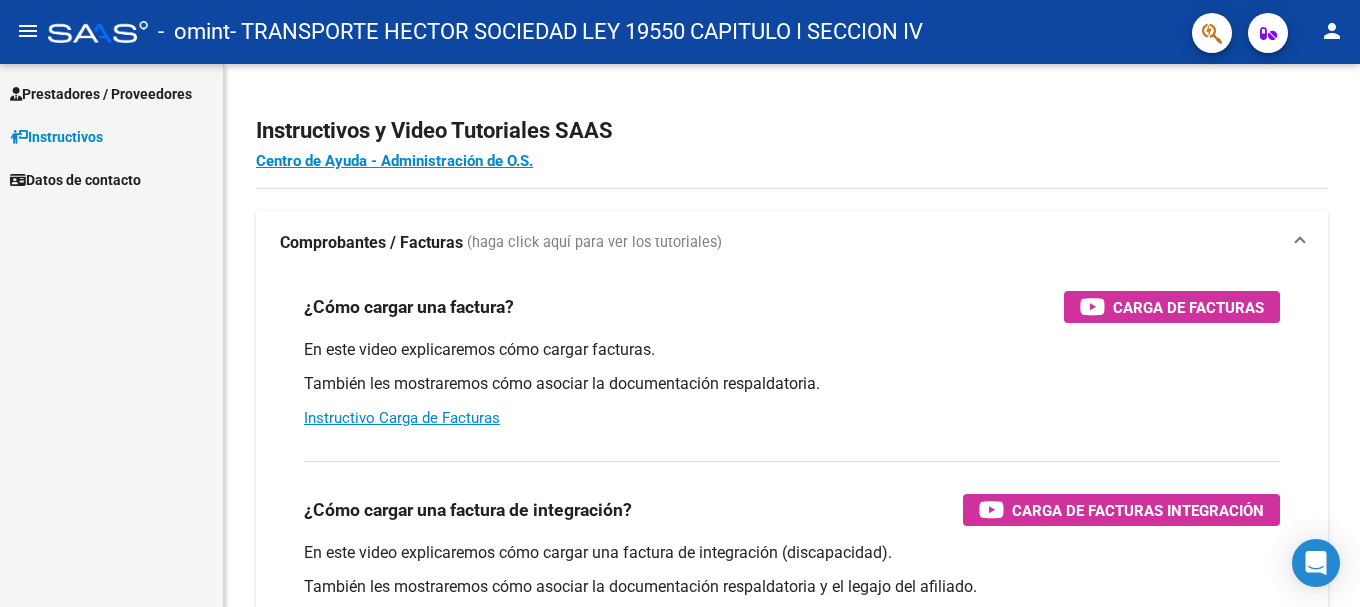 scroll, scrollTop: 0, scrollLeft: 0, axis: both 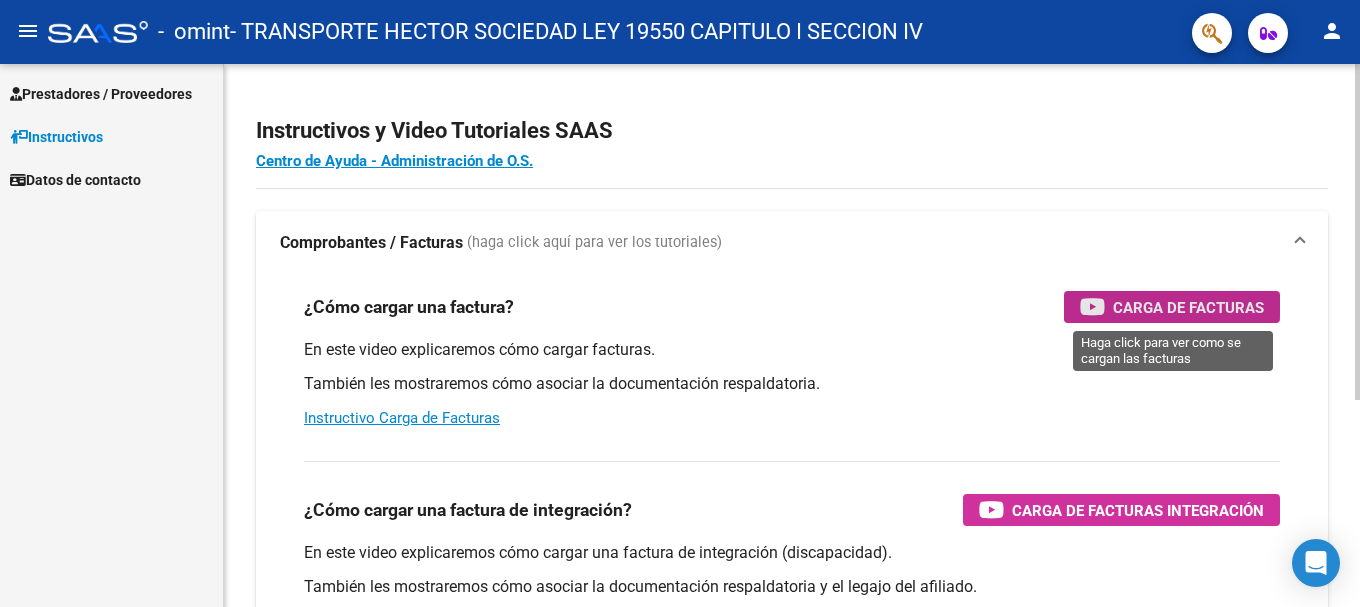 click on "Carga de Facturas" at bounding box center [1172, 307] 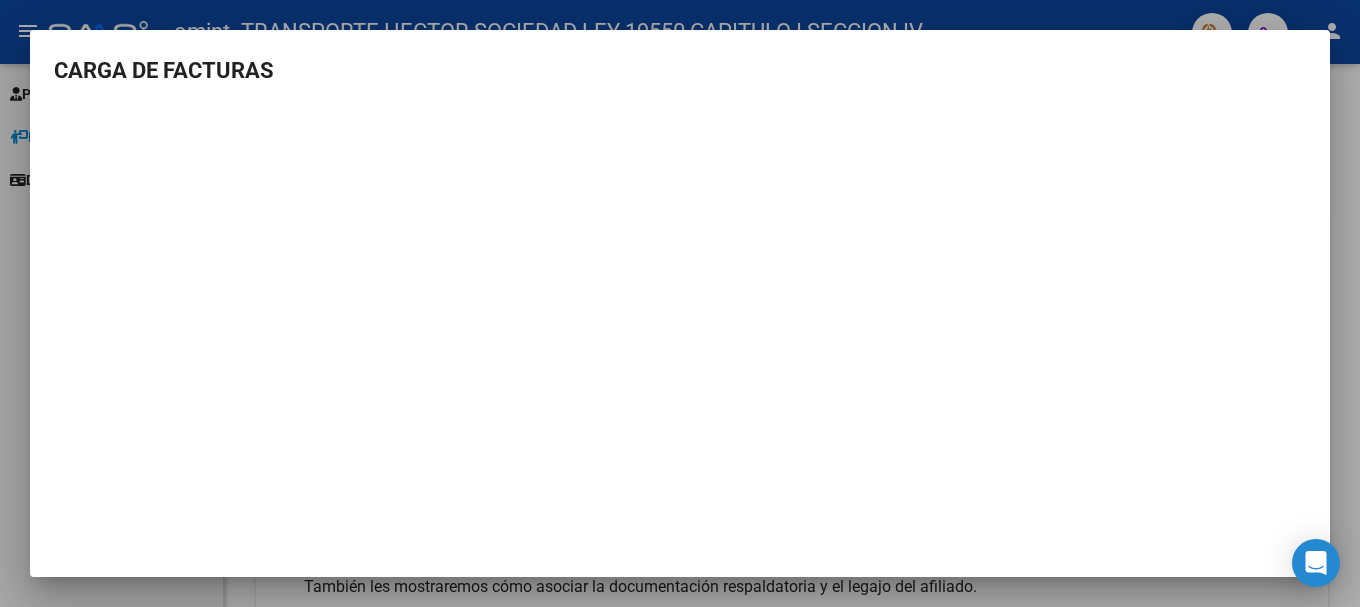 scroll, scrollTop: 2, scrollLeft: 0, axis: vertical 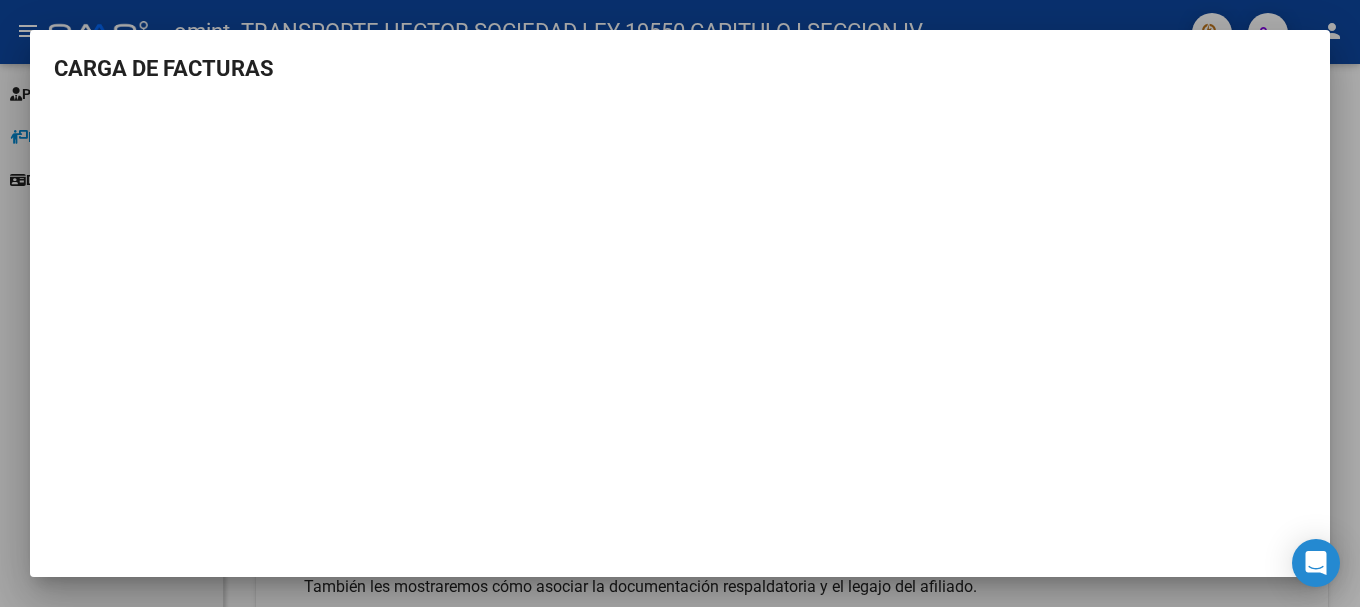 click at bounding box center (680, 303) 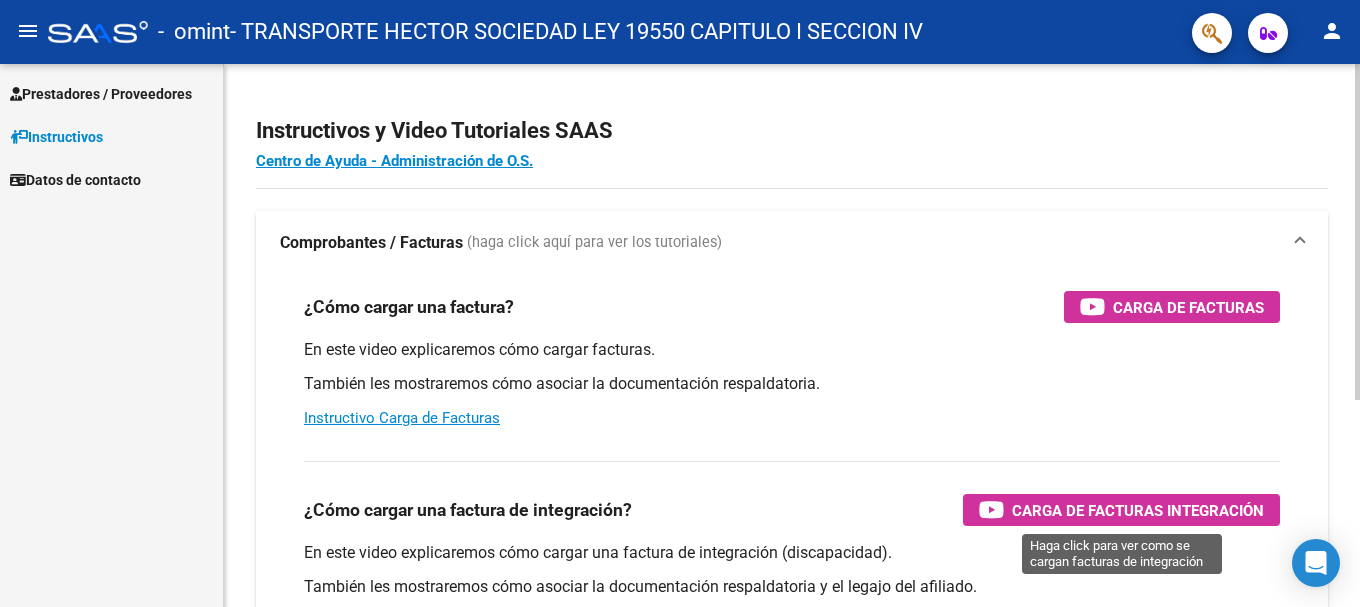 click on "Carga de Facturas Integración" at bounding box center [1138, 510] 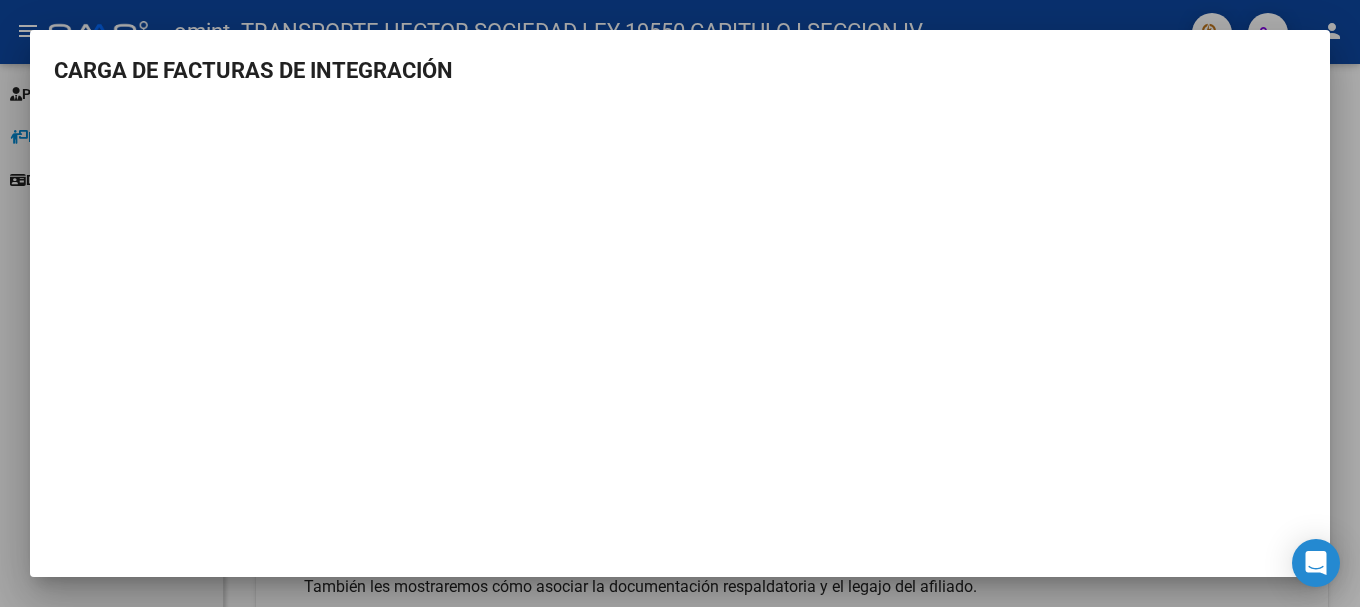 click at bounding box center (680, 303) 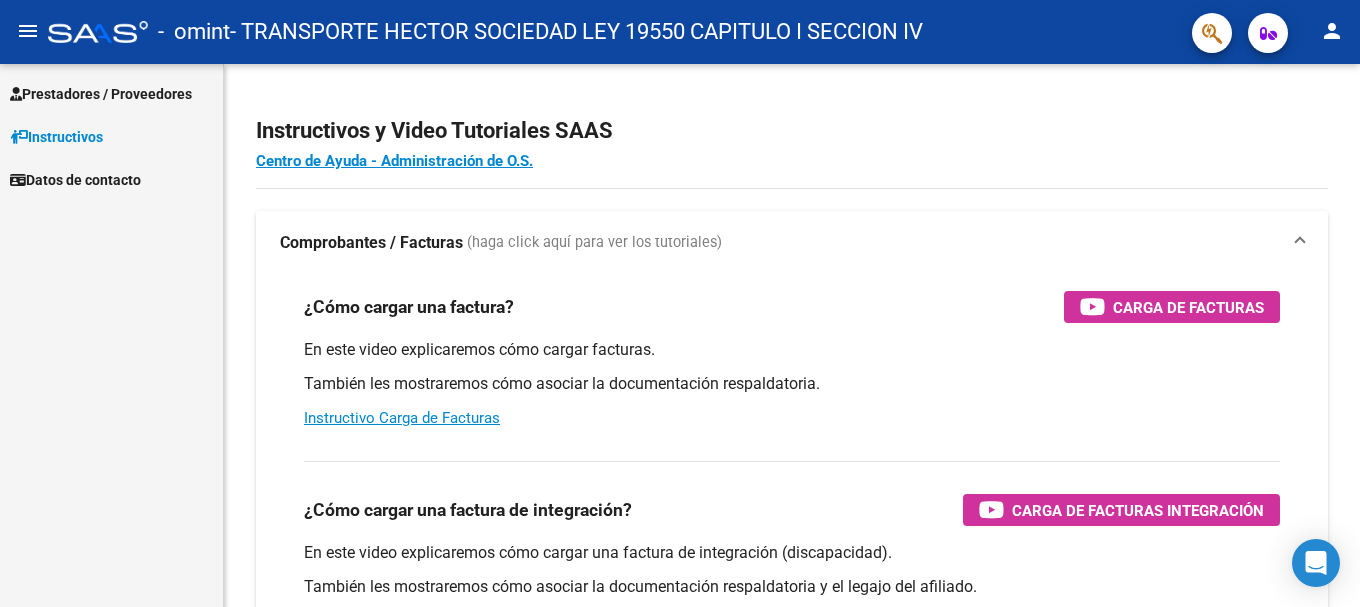 click on "Prestadores / Proveedores" at bounding box center [101, 94] 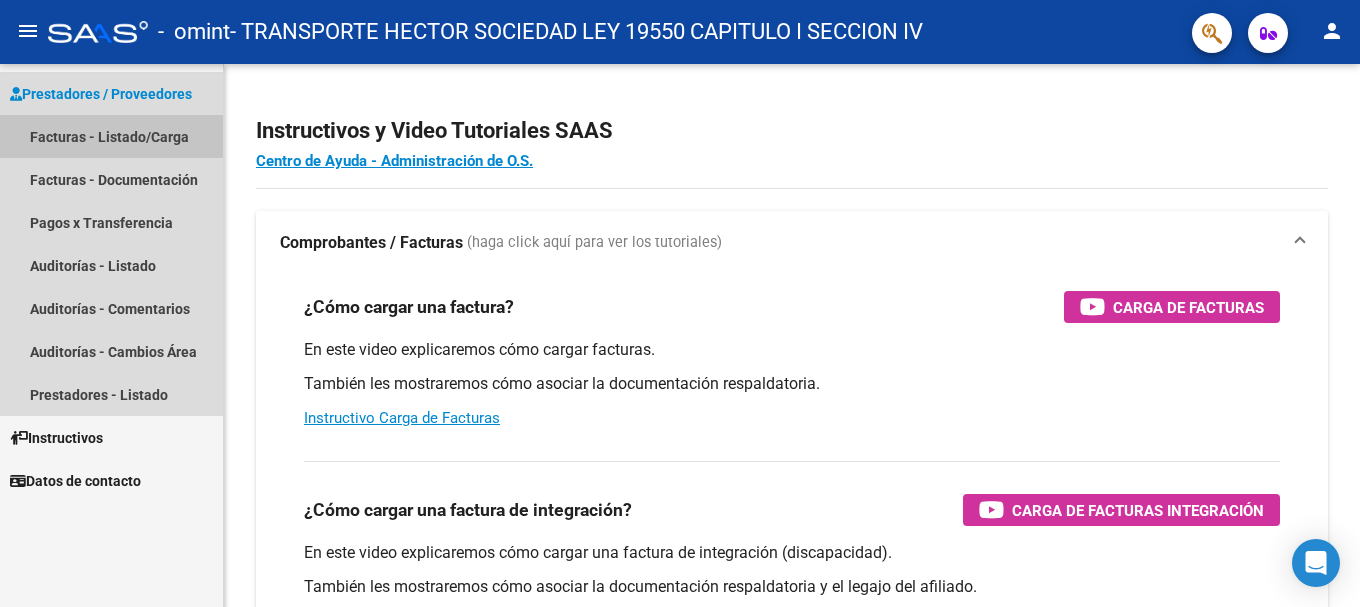 click on "Facturas - Listado/Carga" at bounding box center [111, 136] 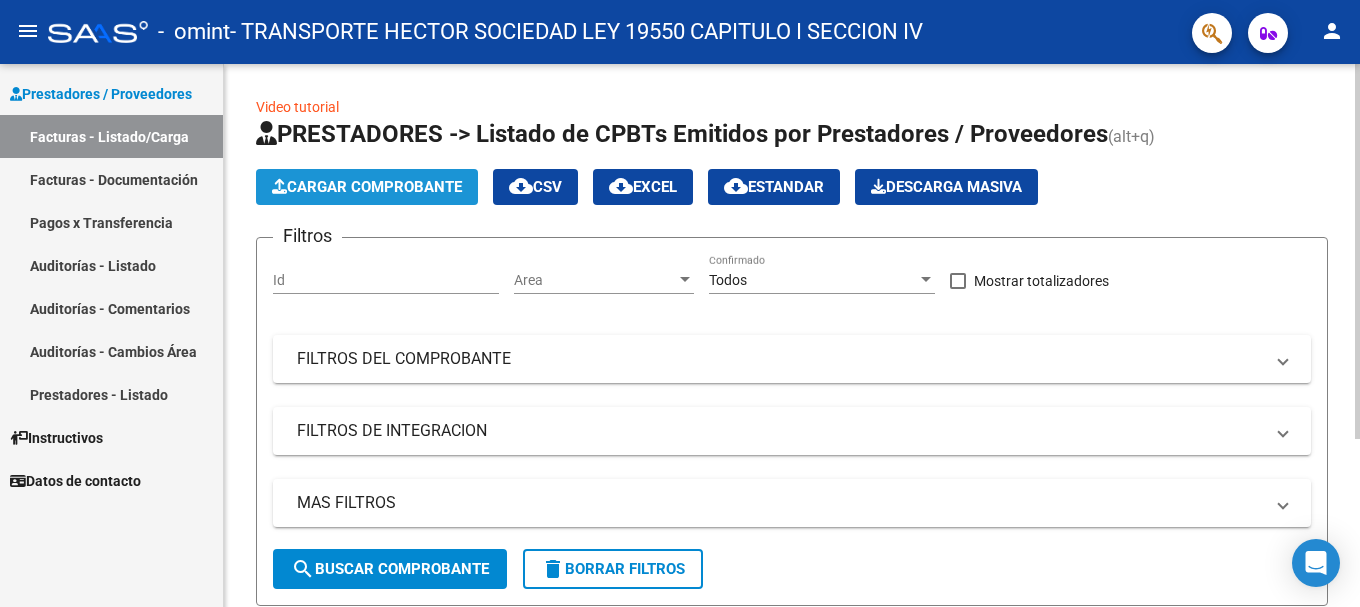click on "Cargar Comprobante" 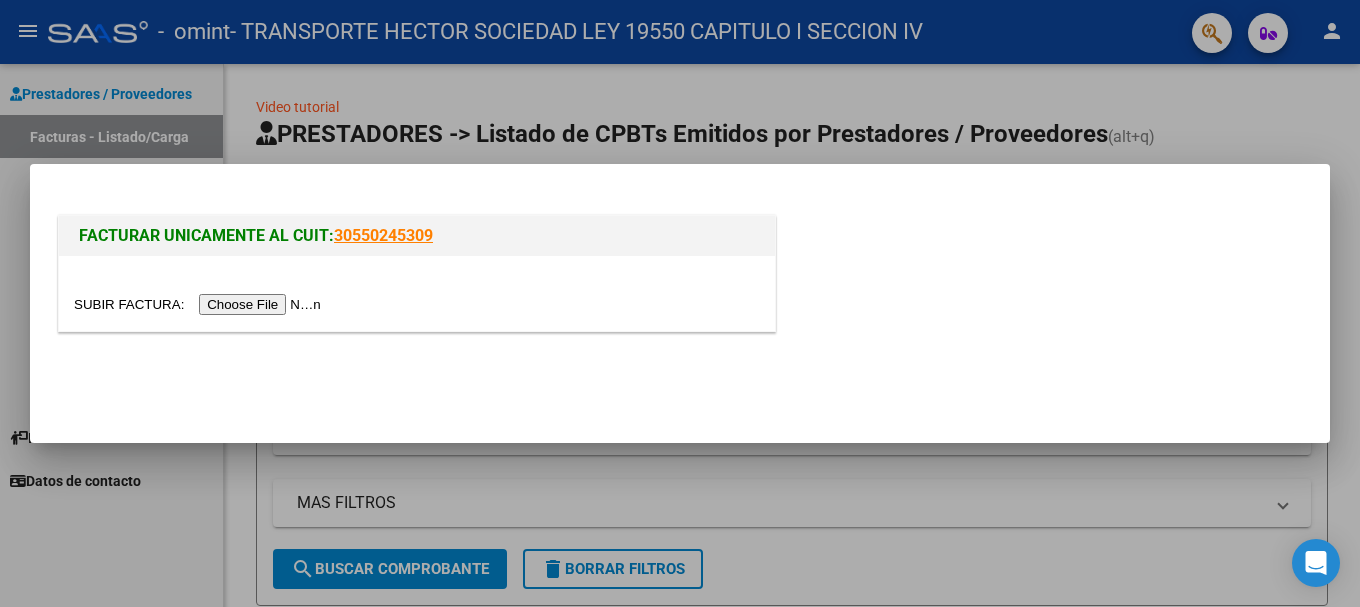 click at bounding box center [200, 304] 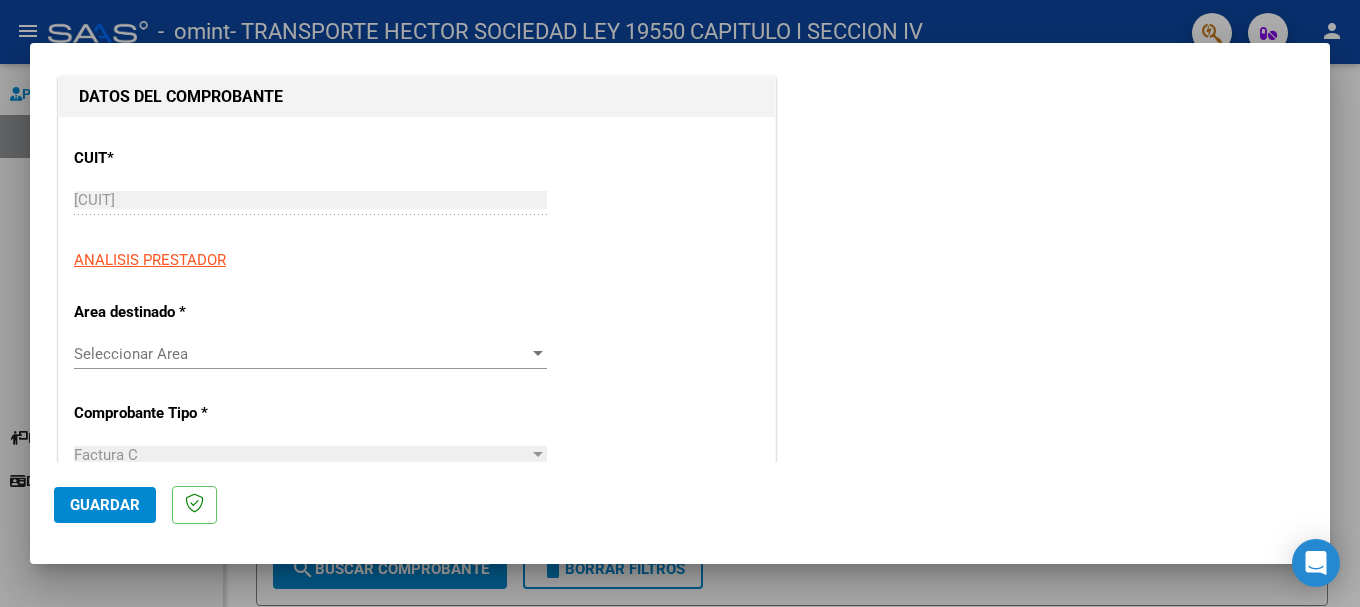 scroll, scrollTop: 300, scrollLeft: 0, axis: vertical 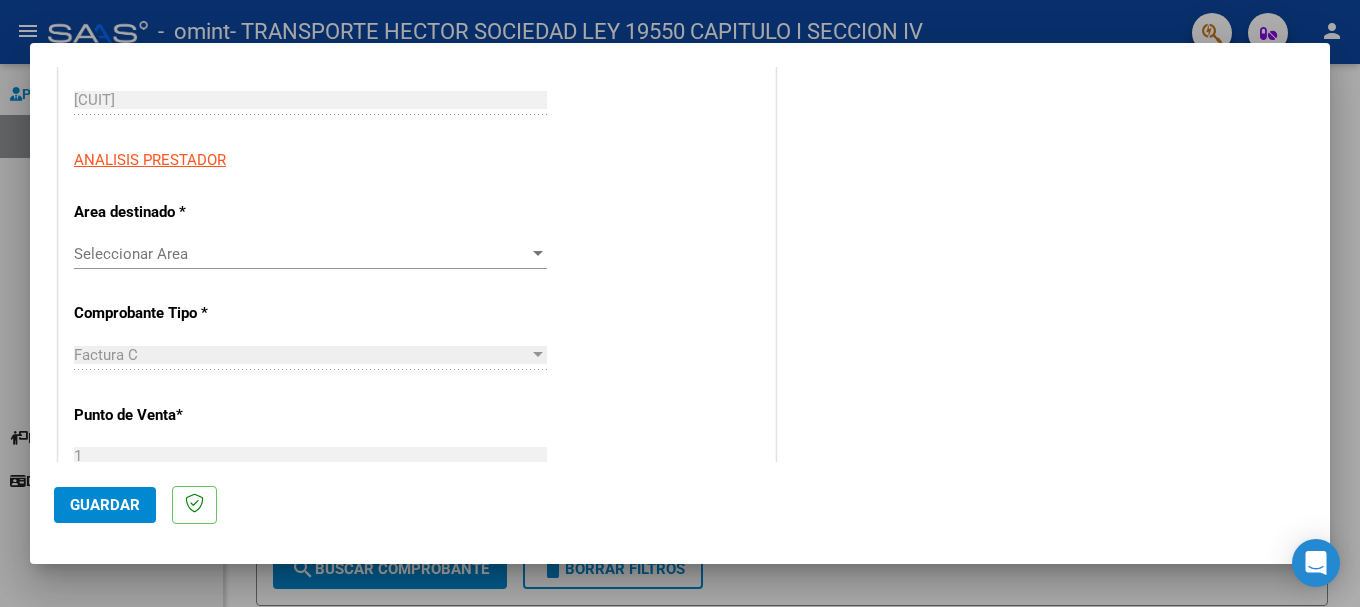 click on "Seleccionar Area" at bounding box center (301, 254) 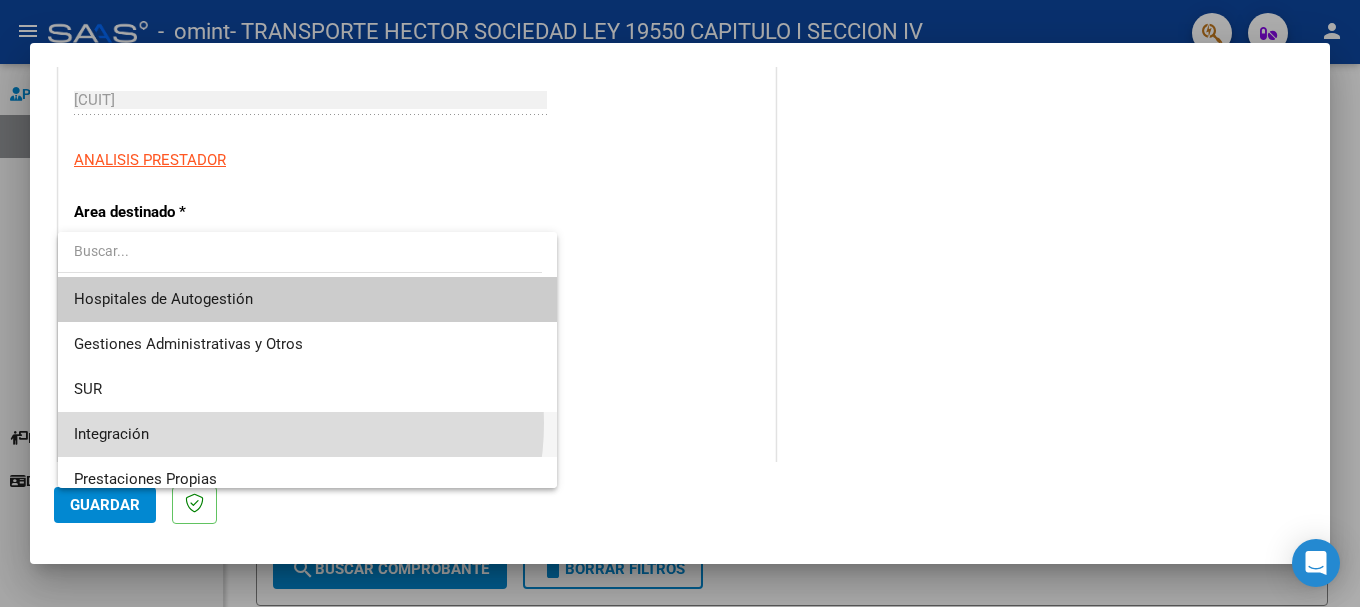 click on "Integración" at bounding box center [307, 434] 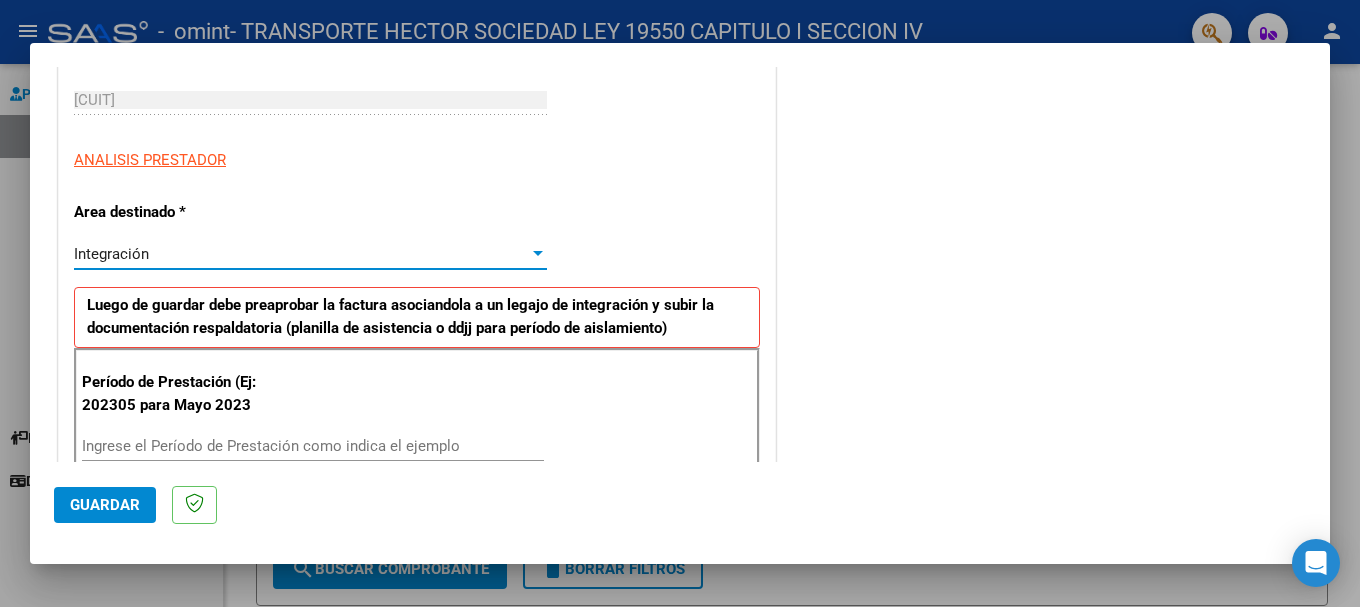 scroll, scrollTop: 500, scrollLeft: 0, axis: vertical 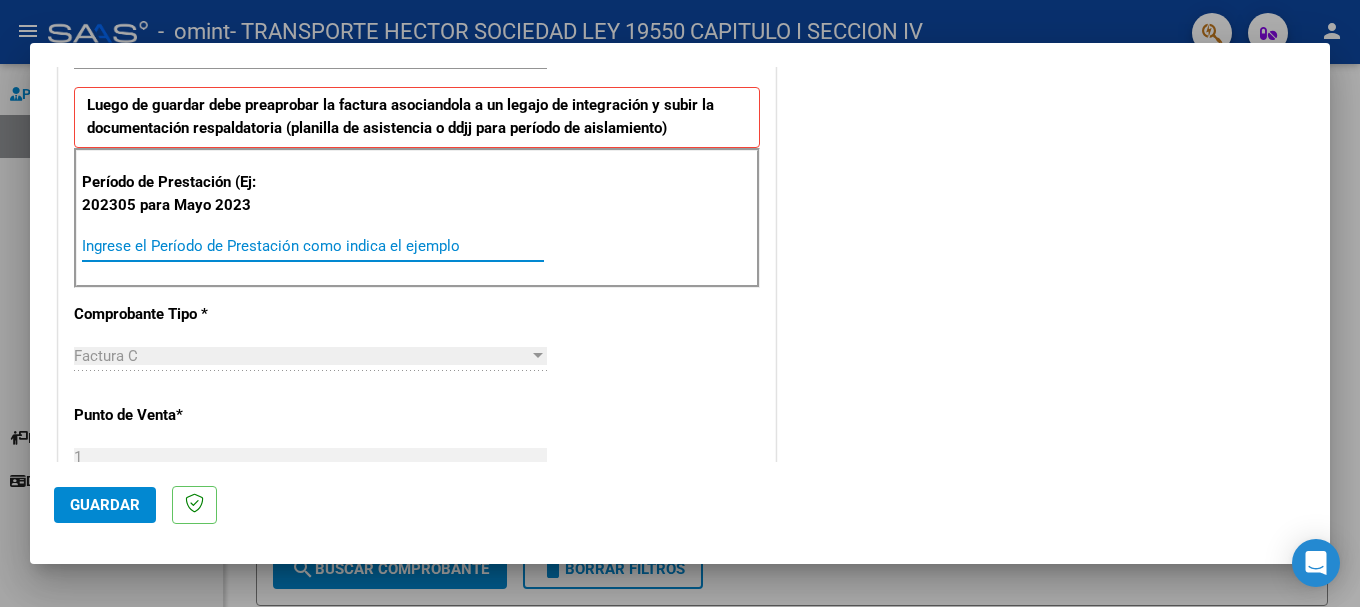 click on "Ingrese el Período de Prestación como indica el ejemplo" at bounding box center [313, 246] 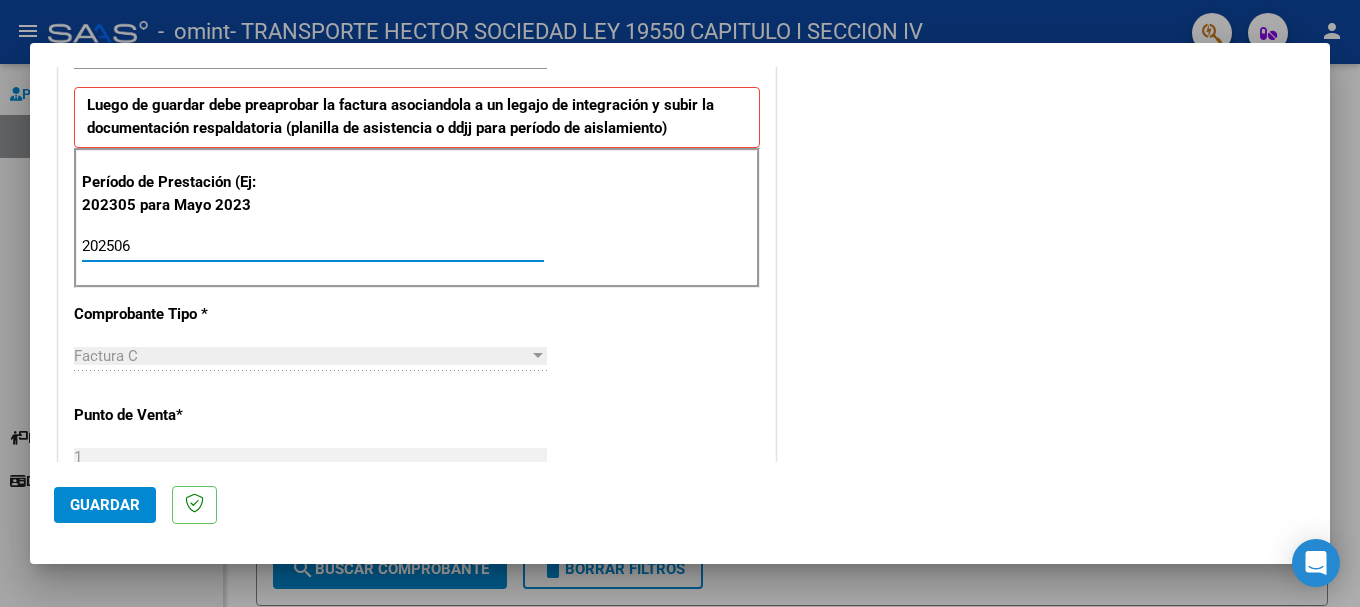type on "202506" 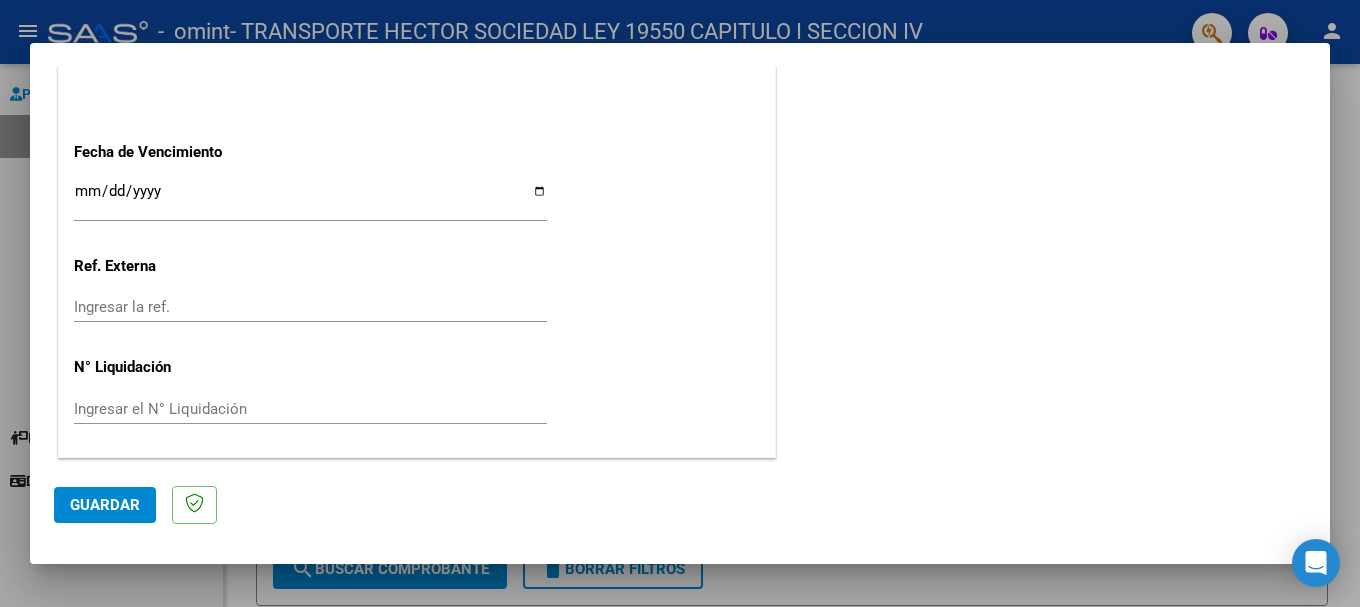 scroll, scrollTop: 1227, scrollLeft: 0, axis: vertical 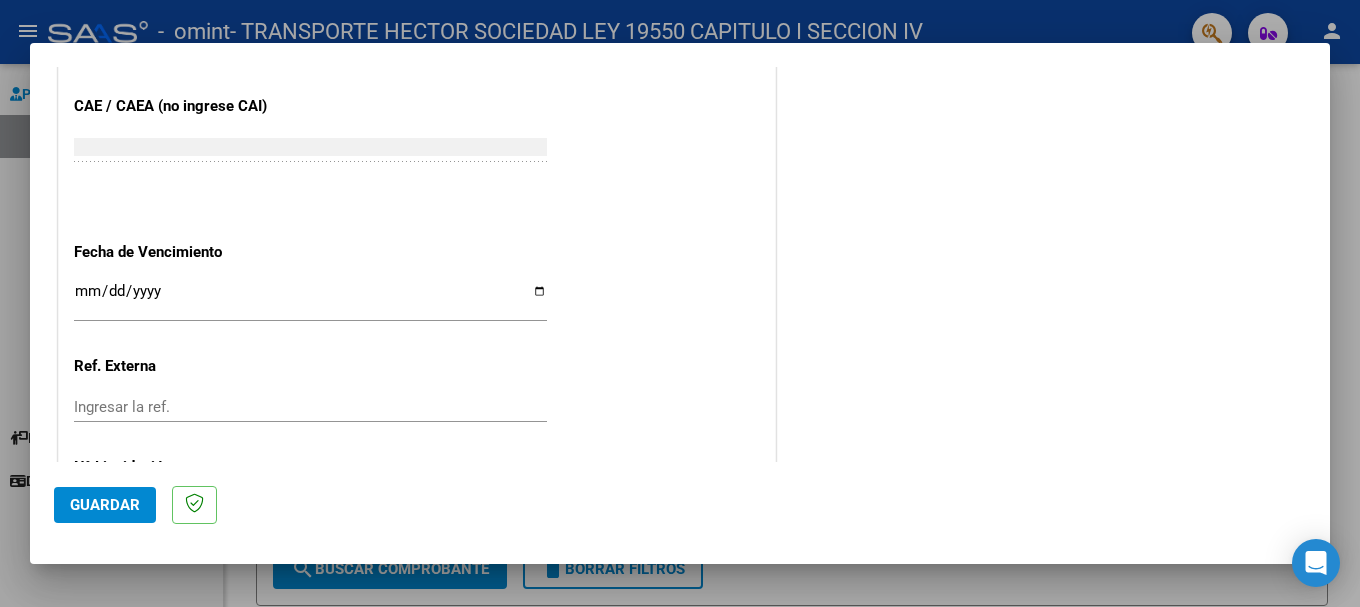 click on "Ingresar la fecha" at bounding box center (310, 299) 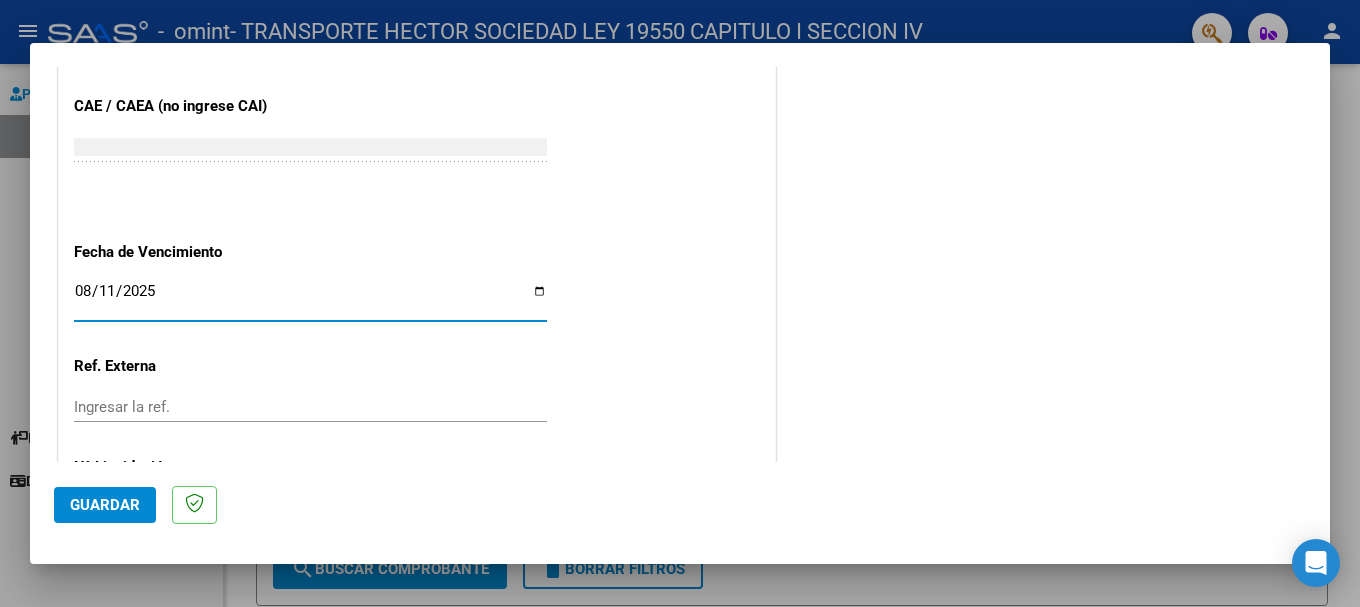 type on "2025-08-11" 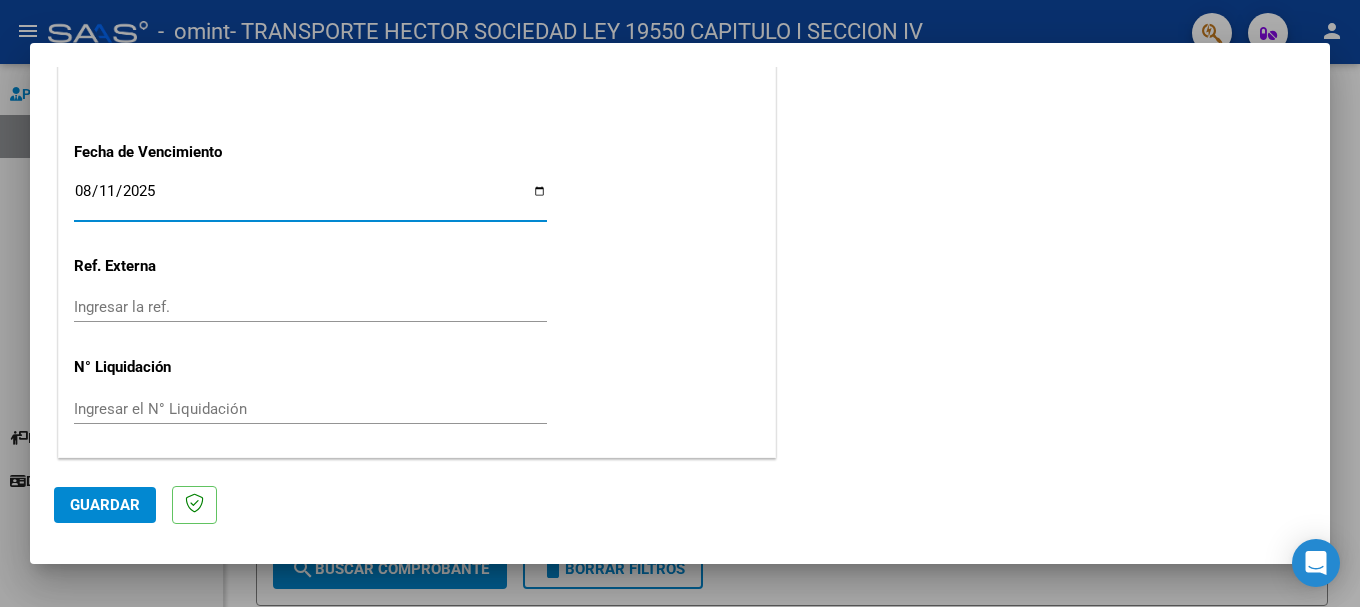 click on "Guardar" 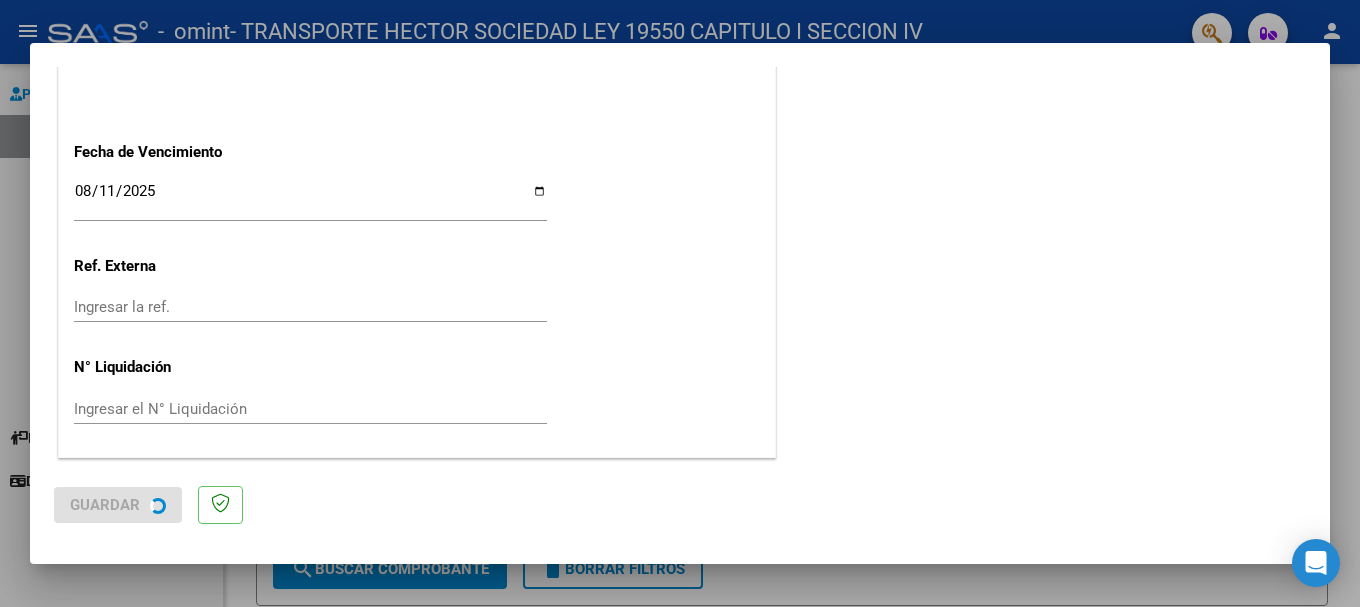 scroll, scrollTop: 0, scrollLeft: 0, axis: both 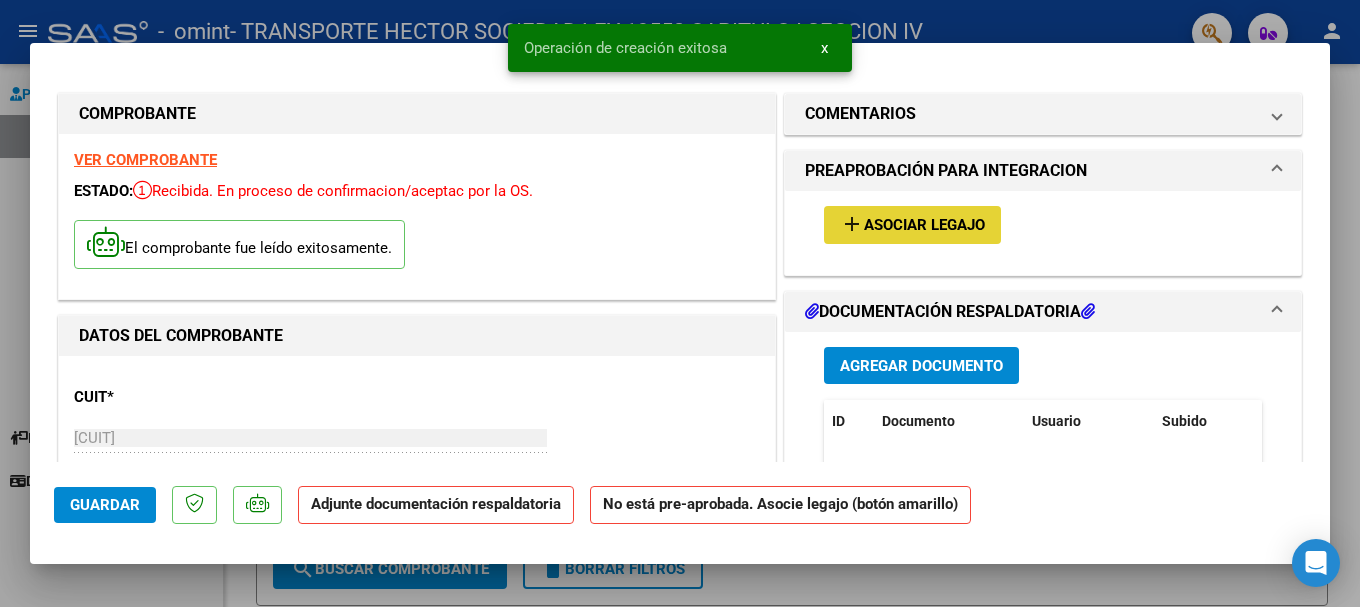 click on "Asociar Legajo" at bounding box center [924, 226] 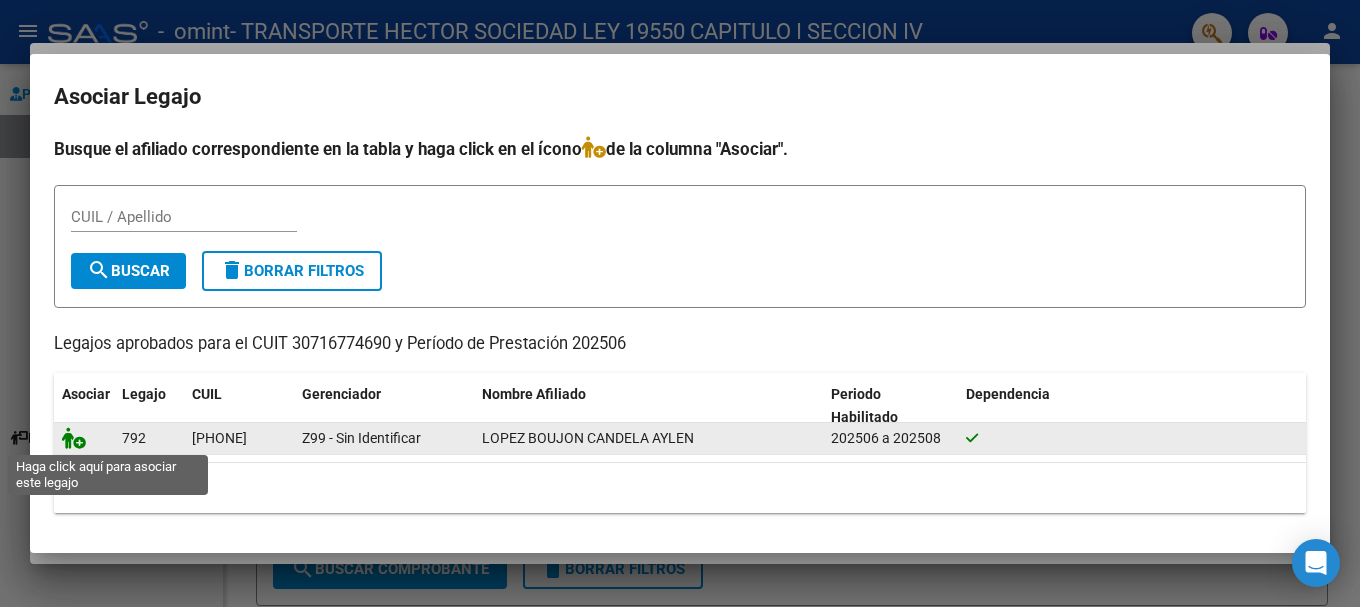 click 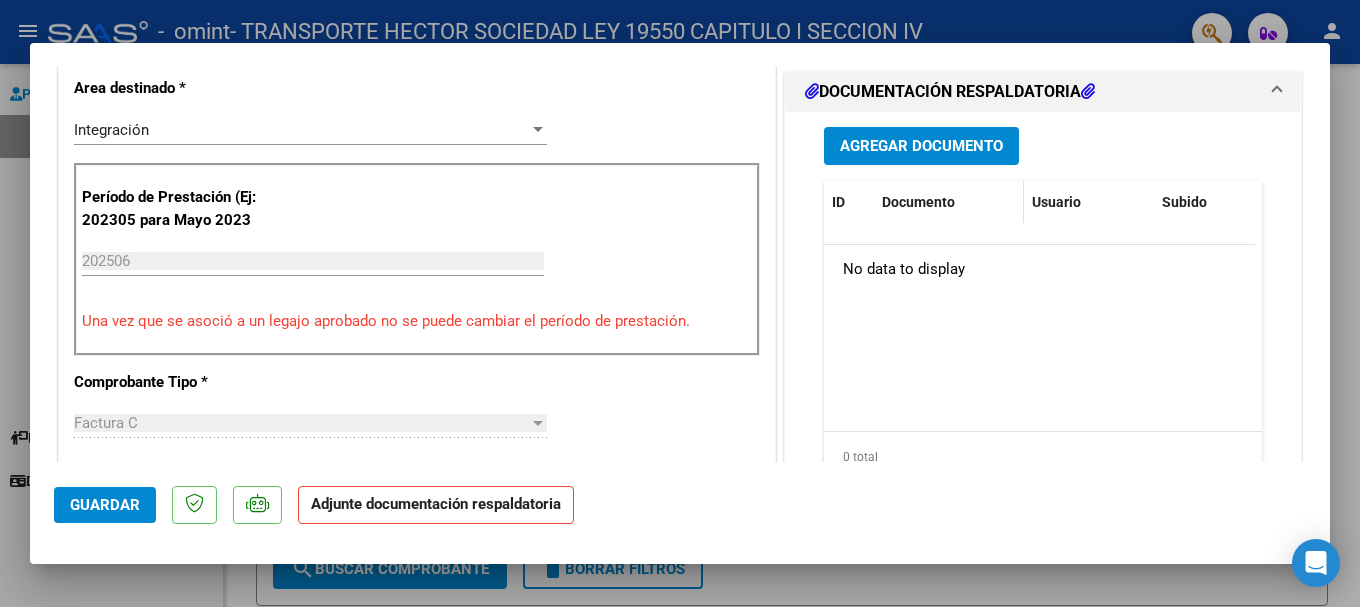 scroll, scrollTop: 400, scrollLeft: 0, axis: vertical 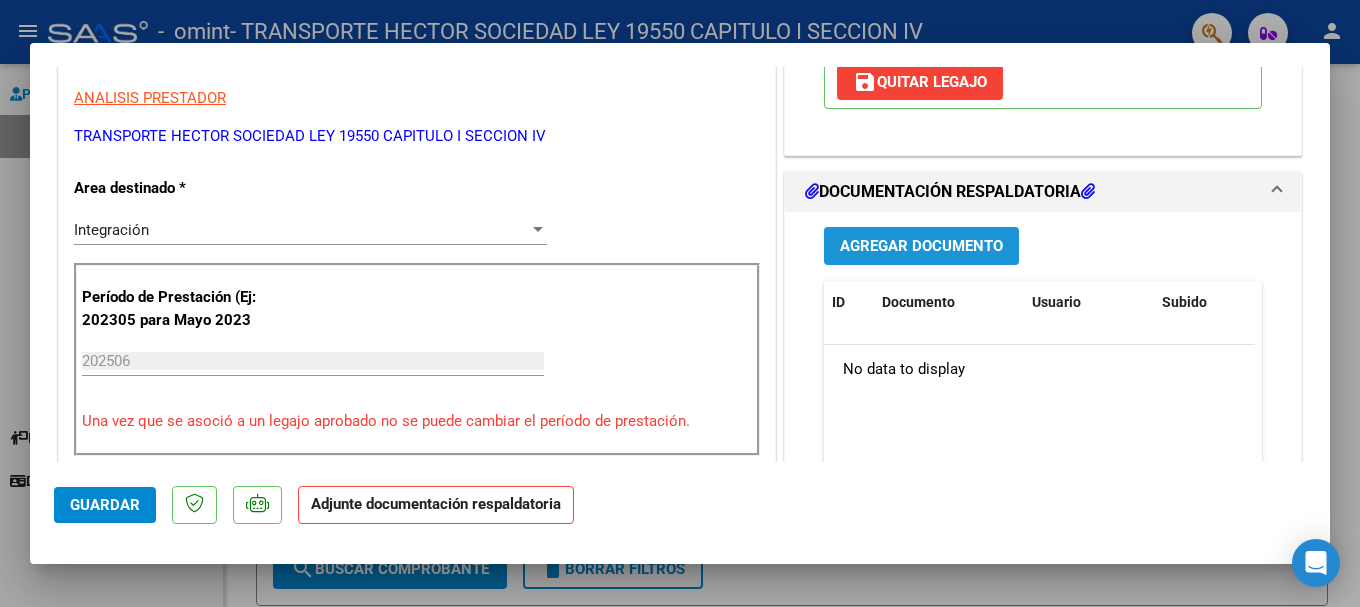 click on "Agregar Documento" at bounding box center (921, 247) 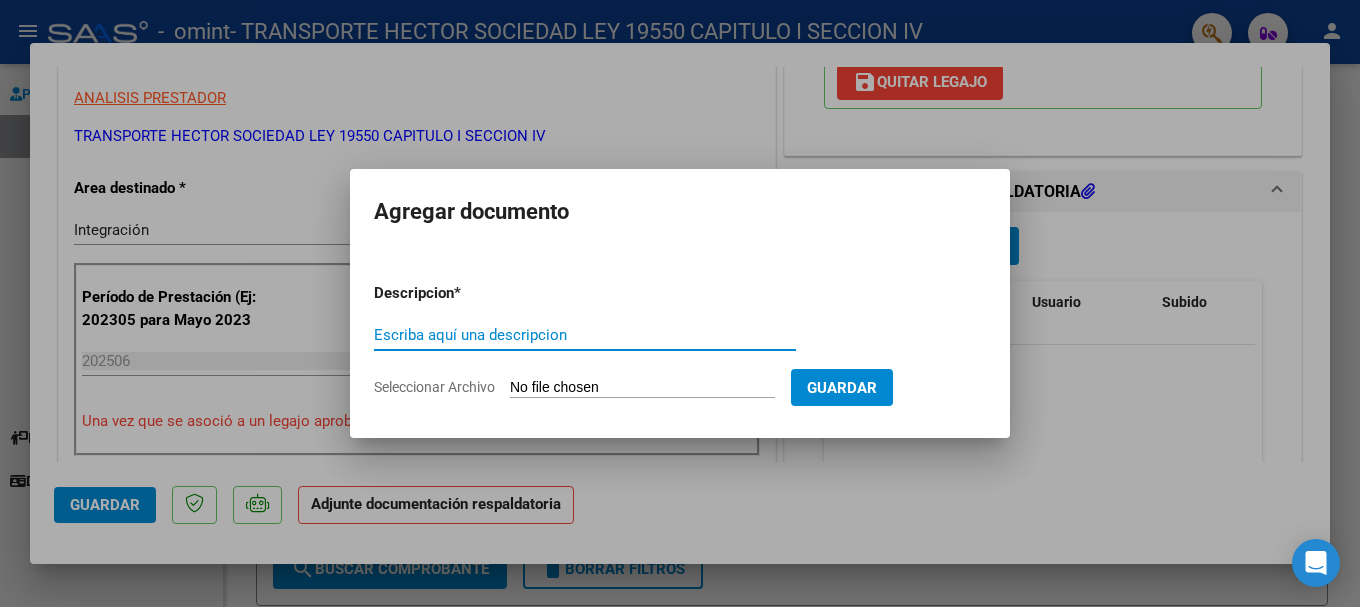 click on "Seleccionar Archivo" 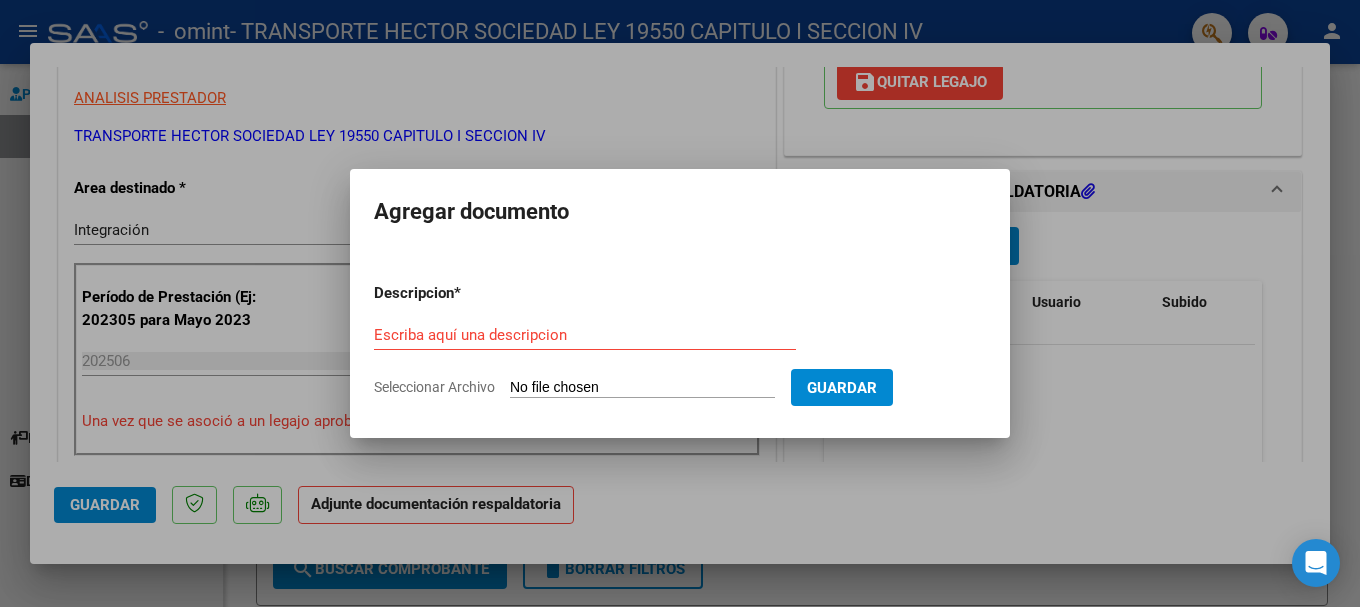 click on "Escriba aquí una descripcion" at bounding box center (585, 335) 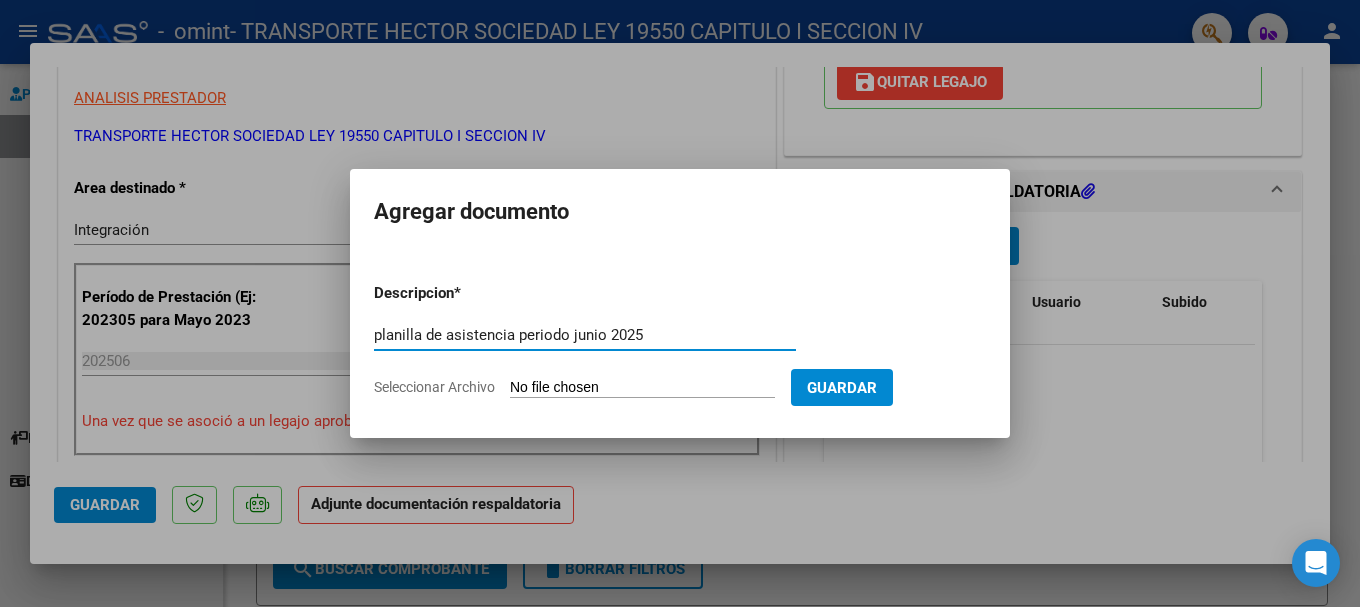 type on "planilla de asistencia periodo junio 2025" 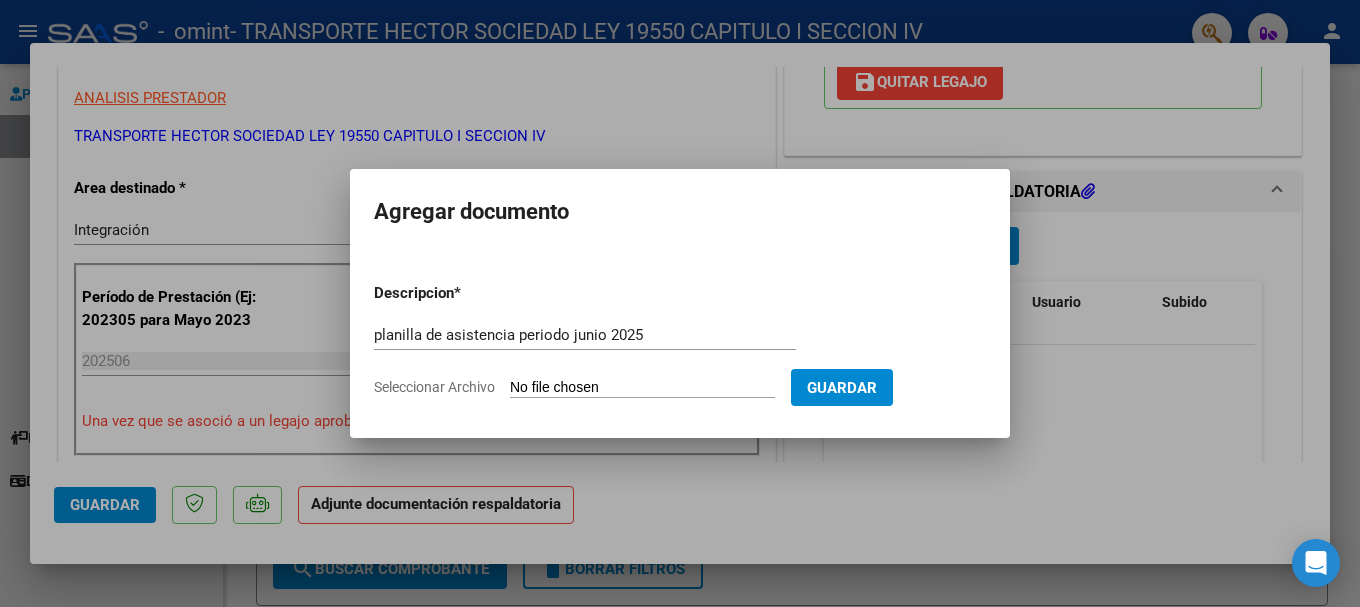 type on "C:\fakepath\Asistencias Junio 2025 LOPEZ BOUJON CANDELA.pdf" 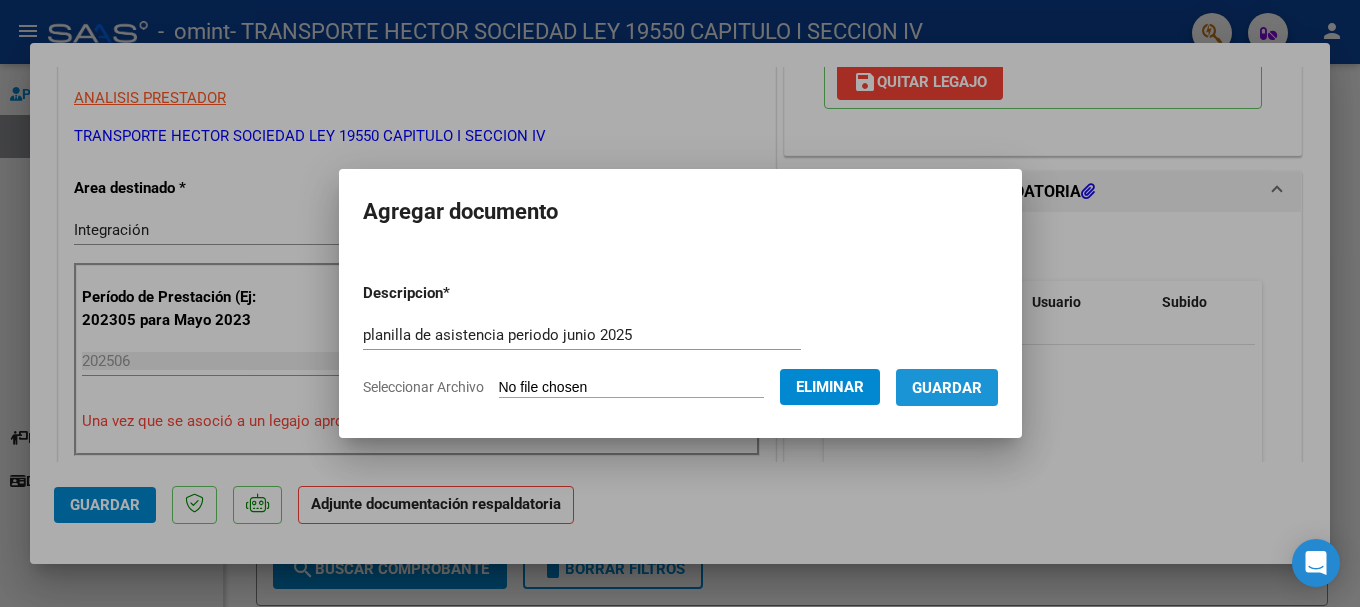 click on "Guardar" at bounding box center [947, 388] 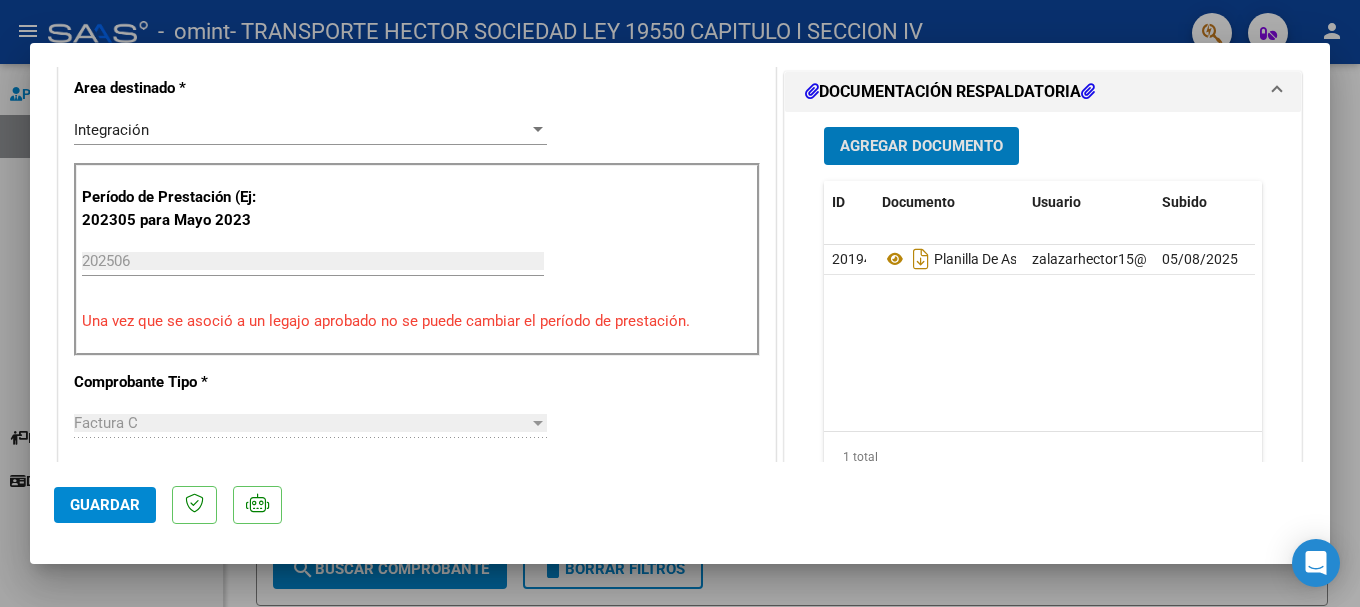 scroll, scrollTop: 700, scrollLeft: 0, axis: vertical 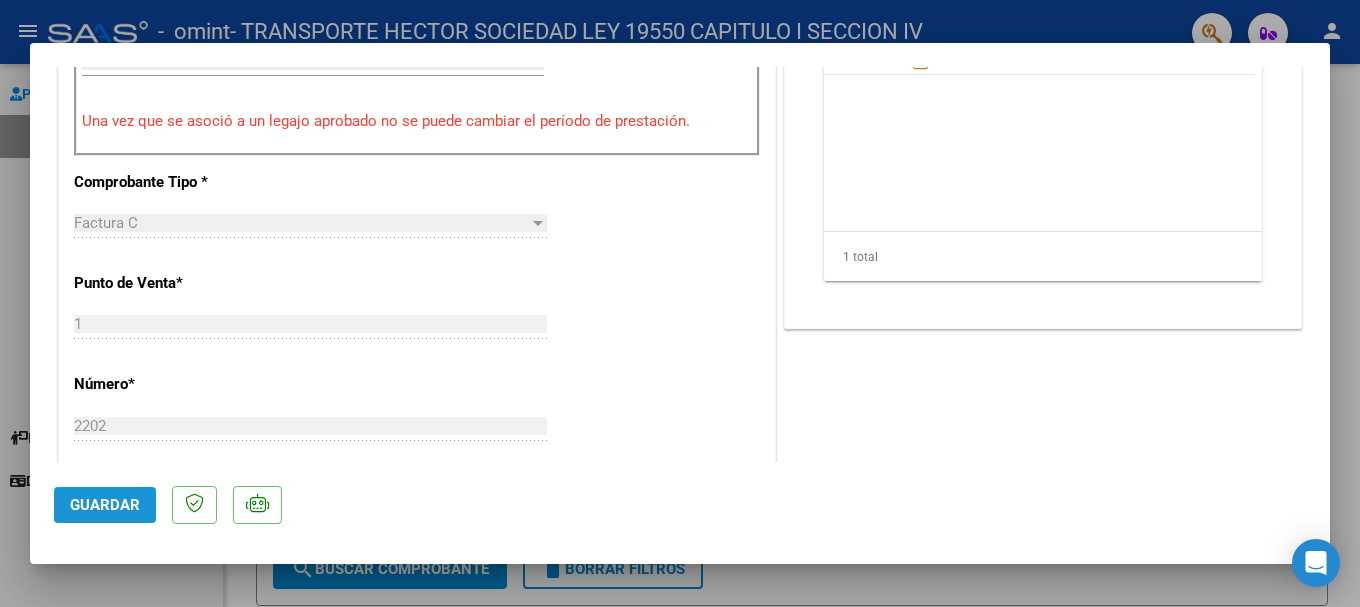 click on "Guardar" 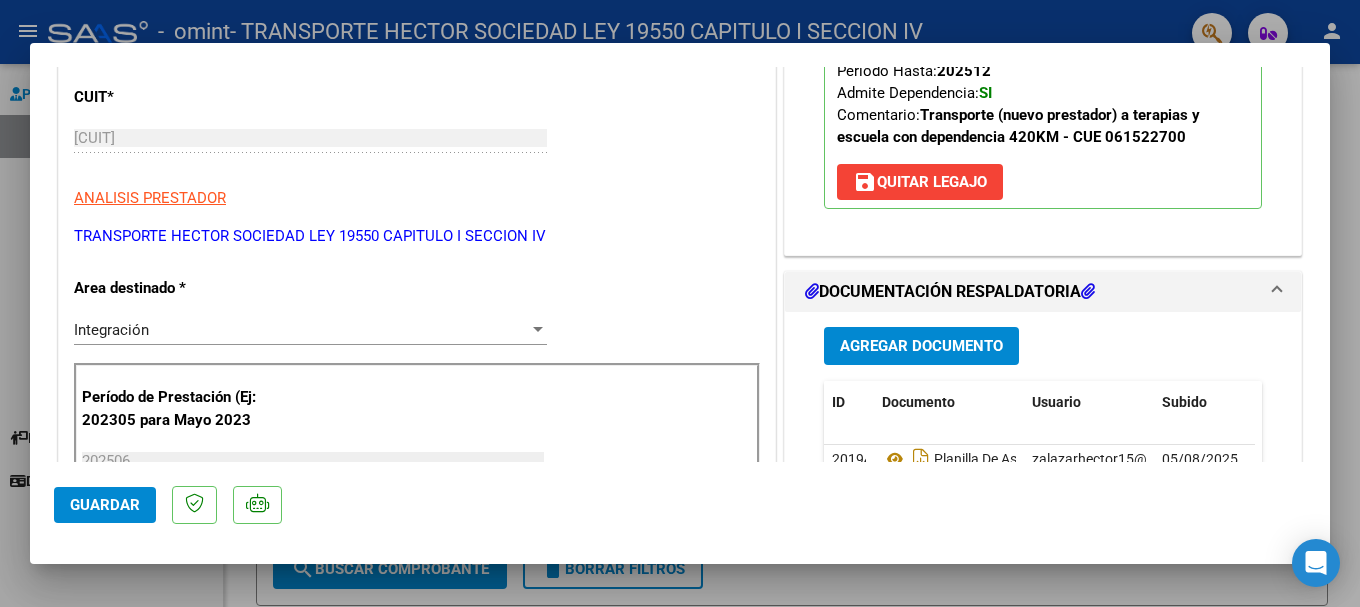 scroll, scrollTop: 0, scrollLeft: 0, axis: both 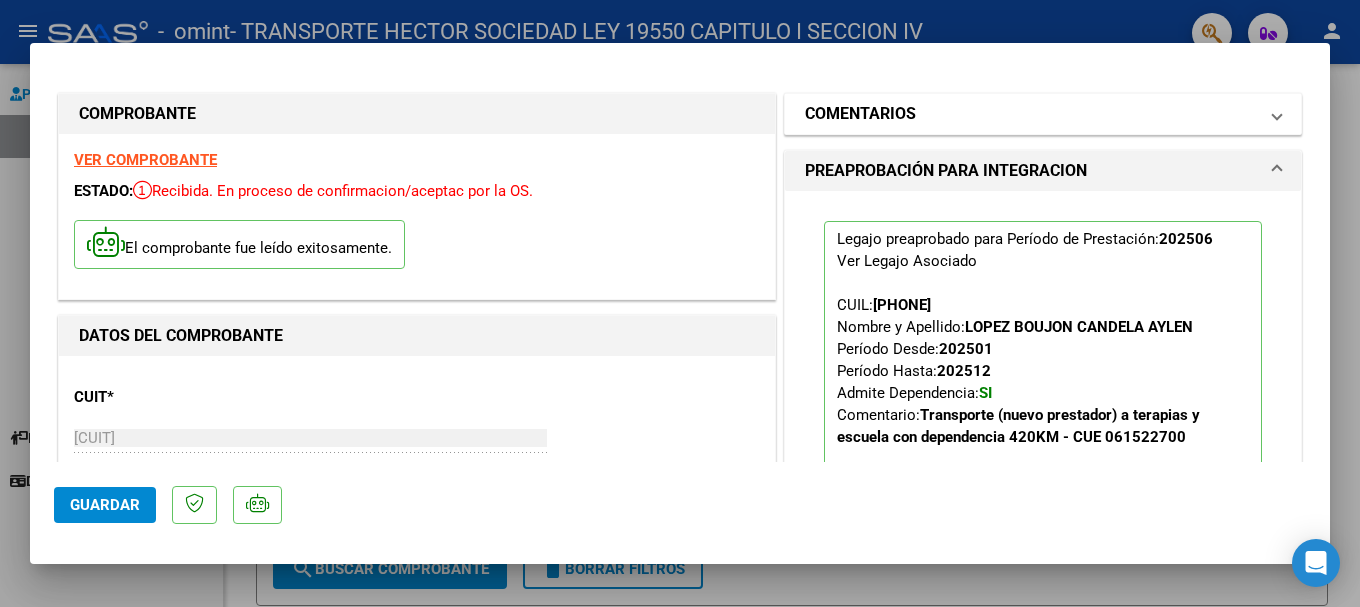 click on "COMENTARIOS" at bounding box center [860, 114] 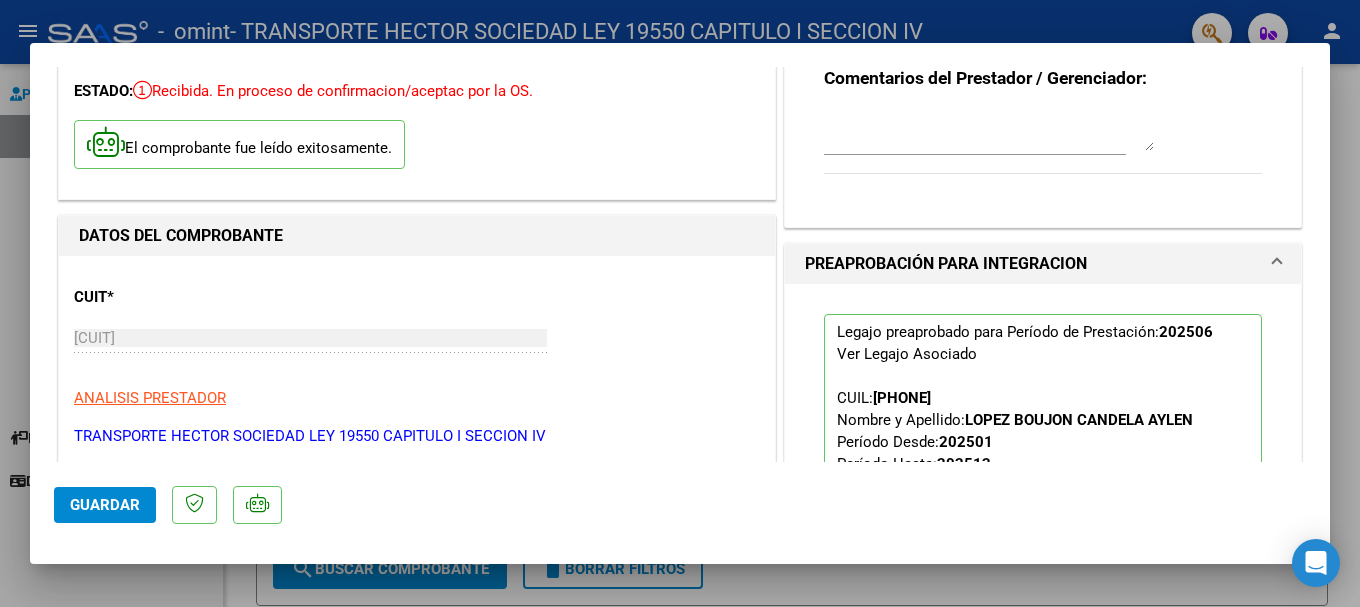 scroll, scrollTop: 0, scrollLeft: 0, axis: both 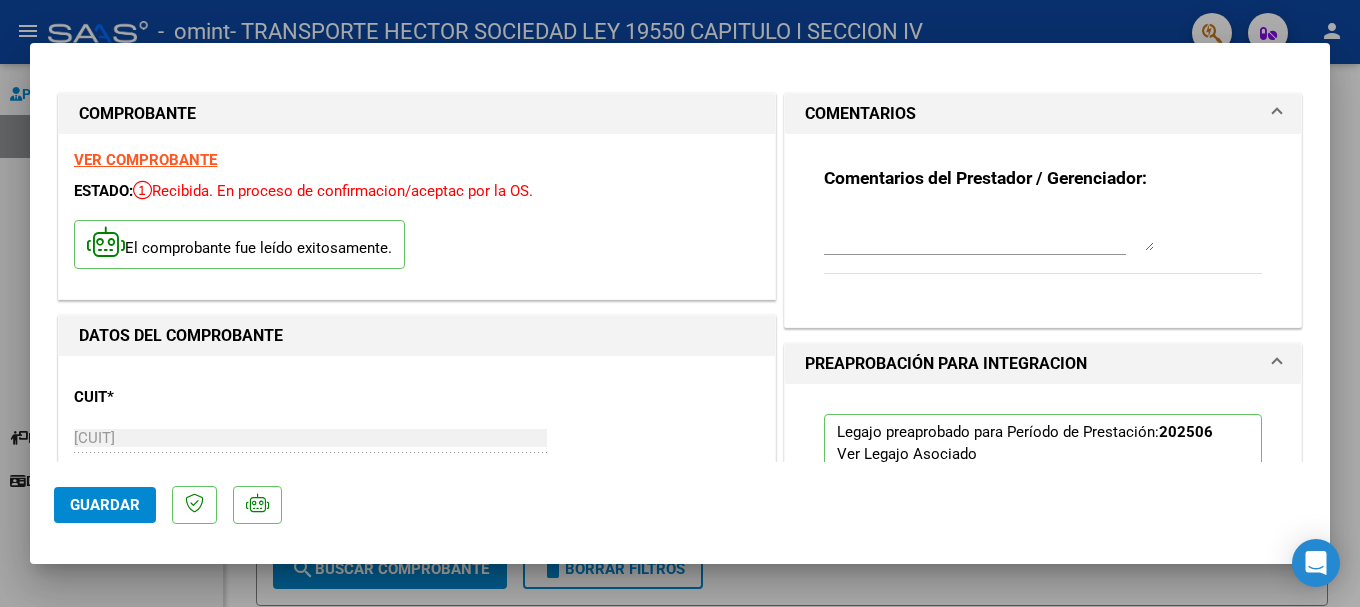 click on "VER COMPROBANTE" at bounding box center [145, 160] 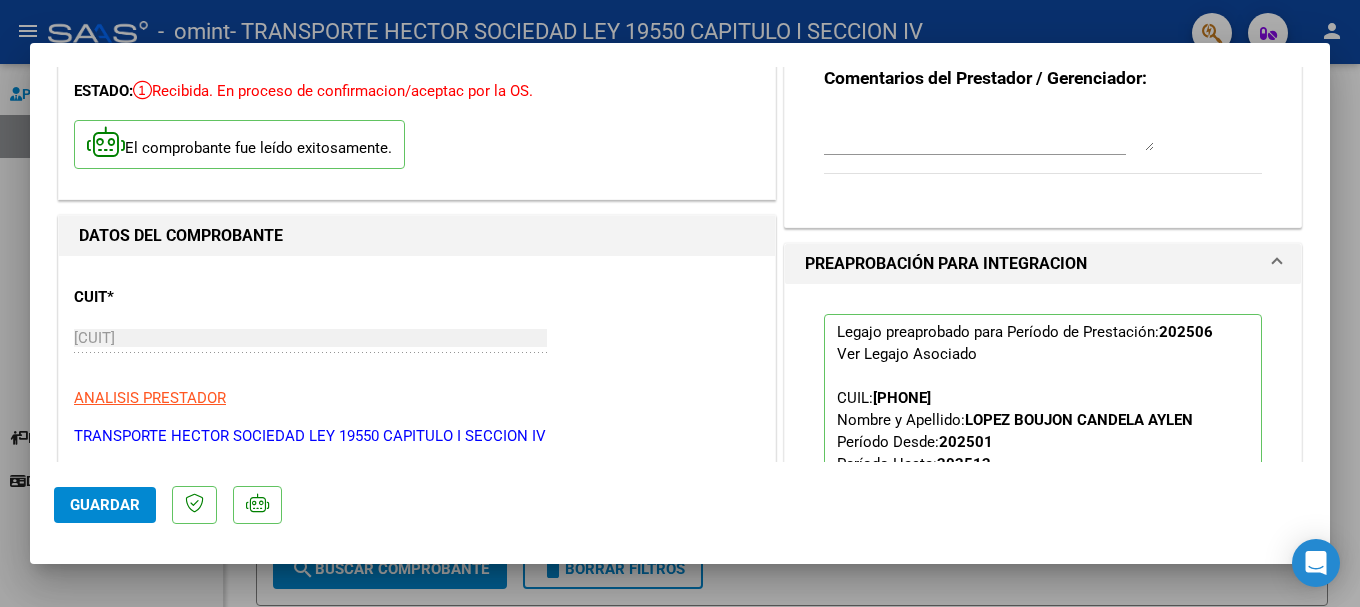 scroll, scrollTop: 0, scrollLeft: 0, axis: both 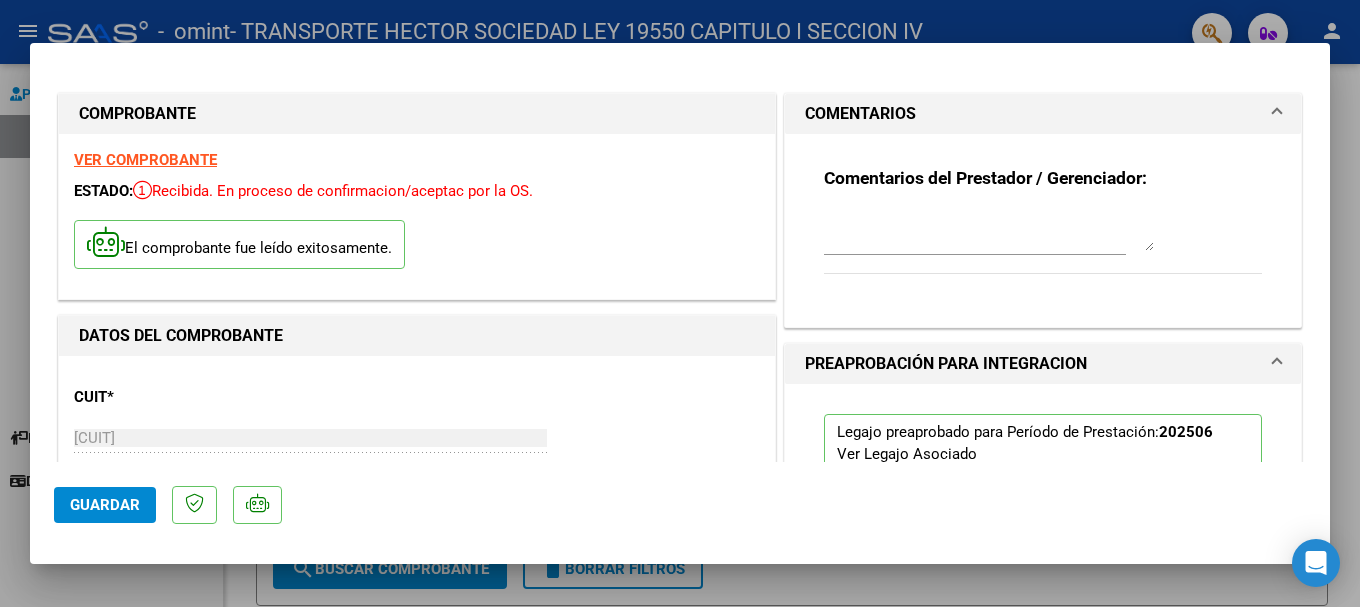 click at bounding box center [680, 303] 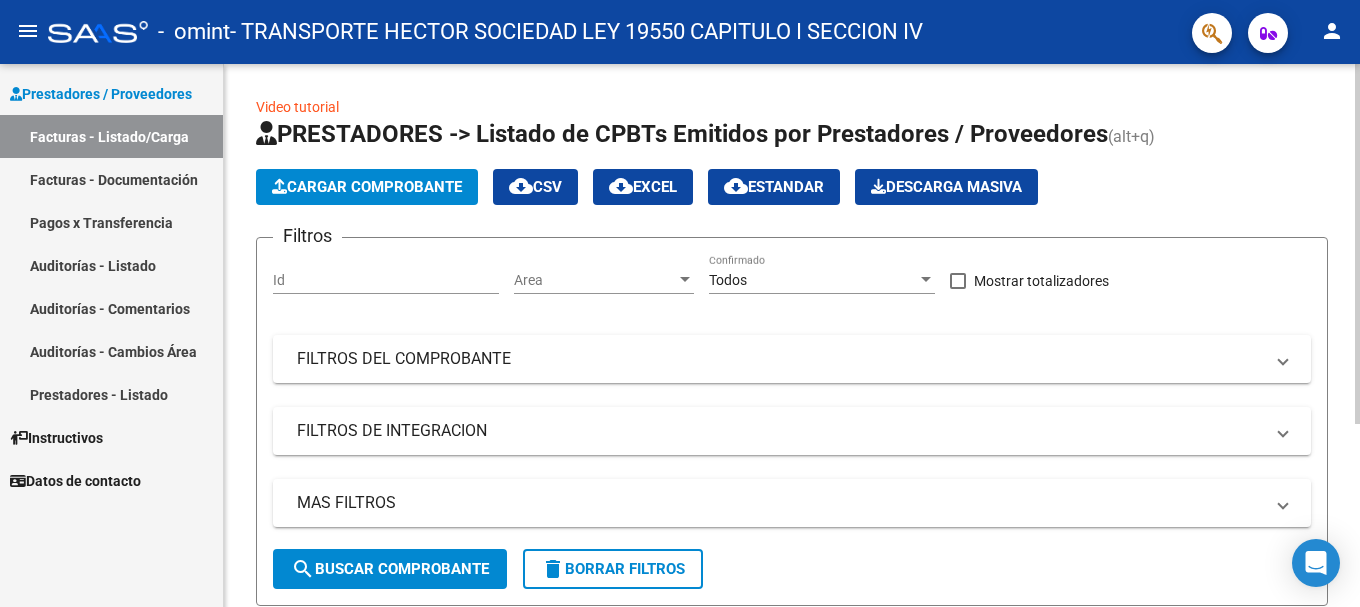 scroll, scrollTop: 275, scrollLeft: 0, axis: vertical 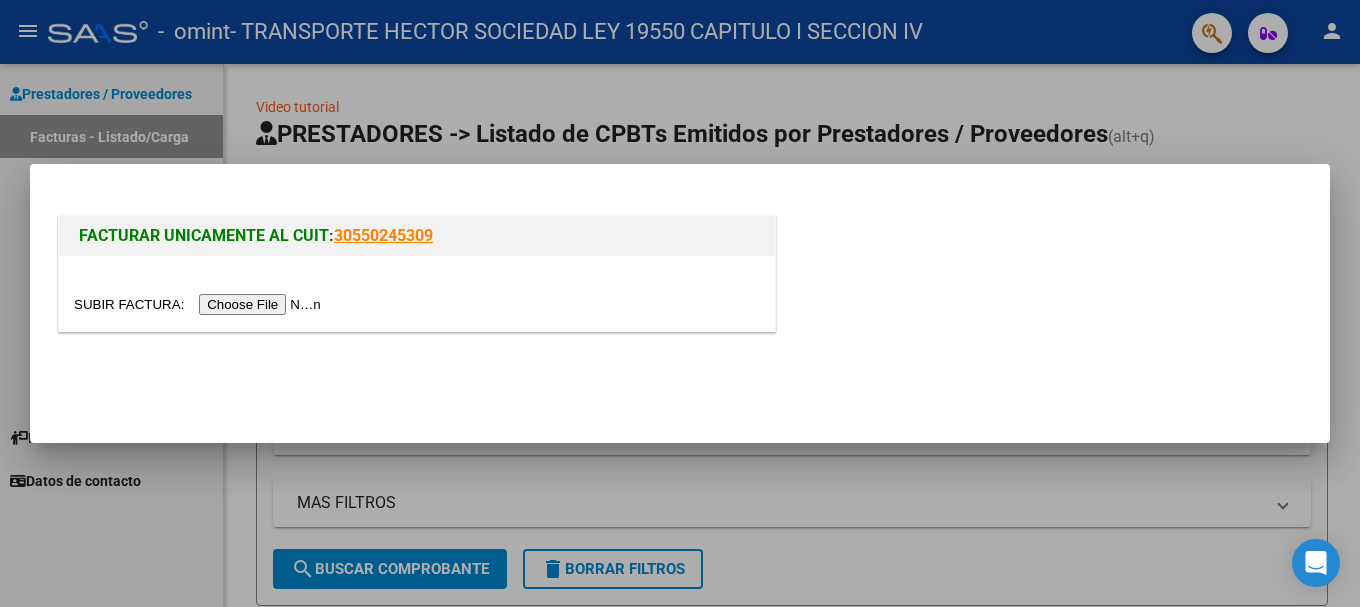 click at bounding box center [200, 304] 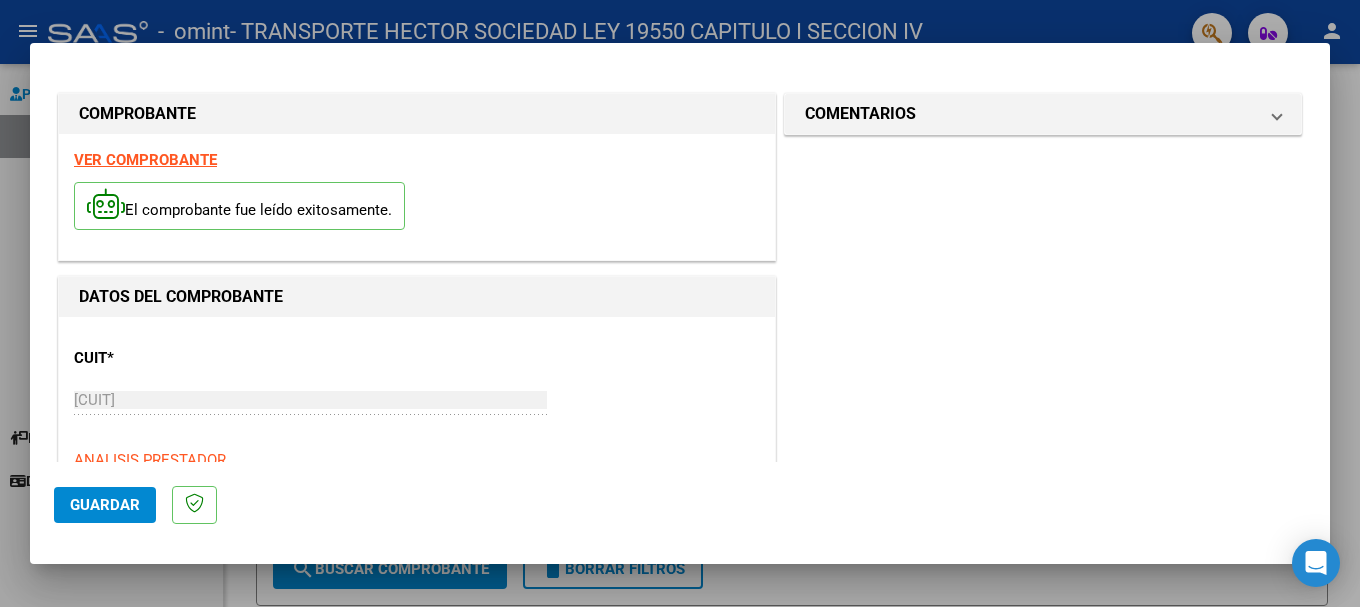 scroll, scrollTop: 200, scrollLeft: 0, axis: vertical 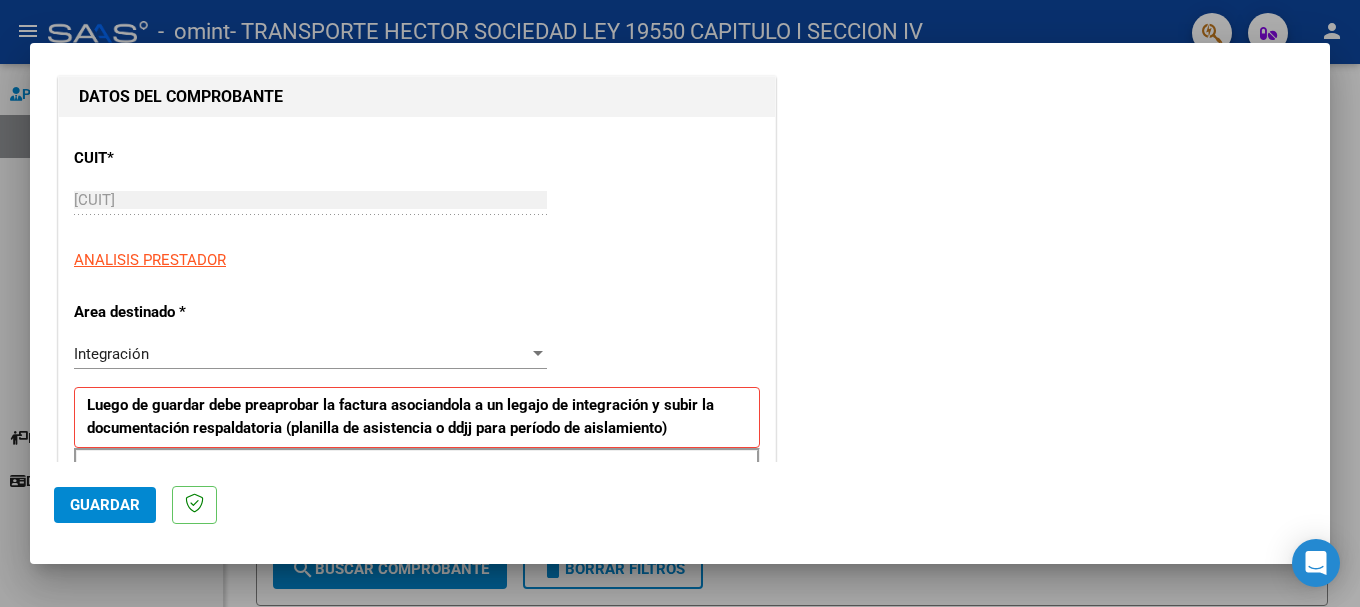 click on "Integración" at bounding box center (111, 354) 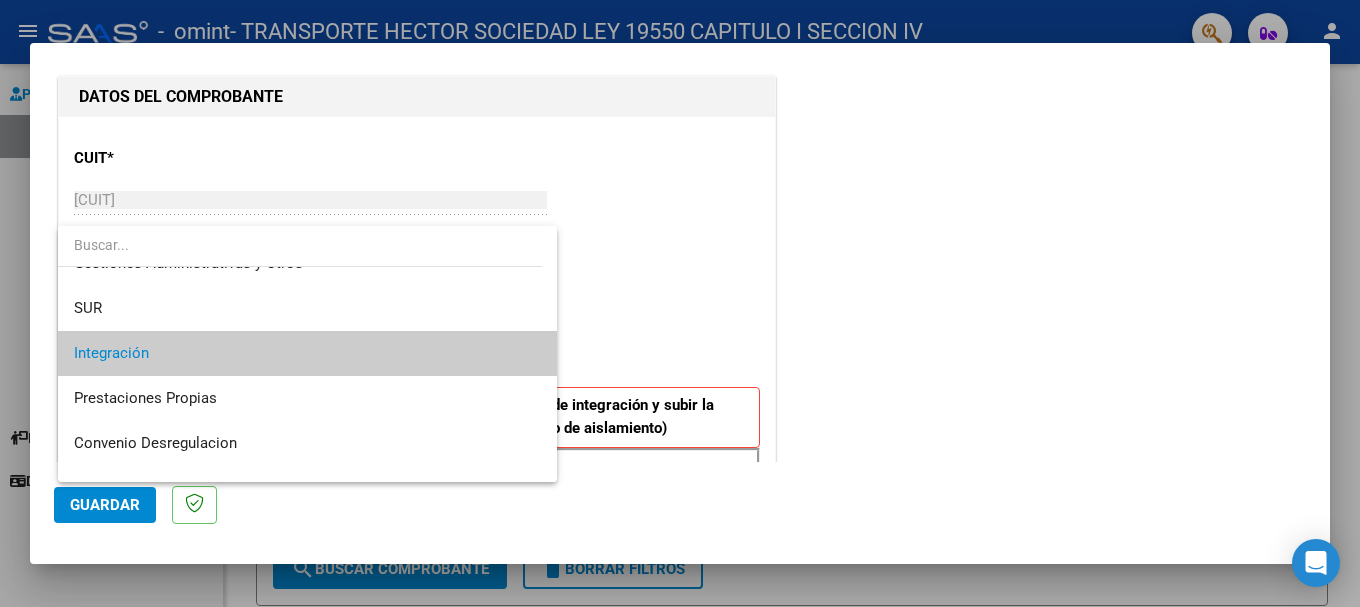 scroll, scrollTop: 0, scrollLeft: 0, axis: both 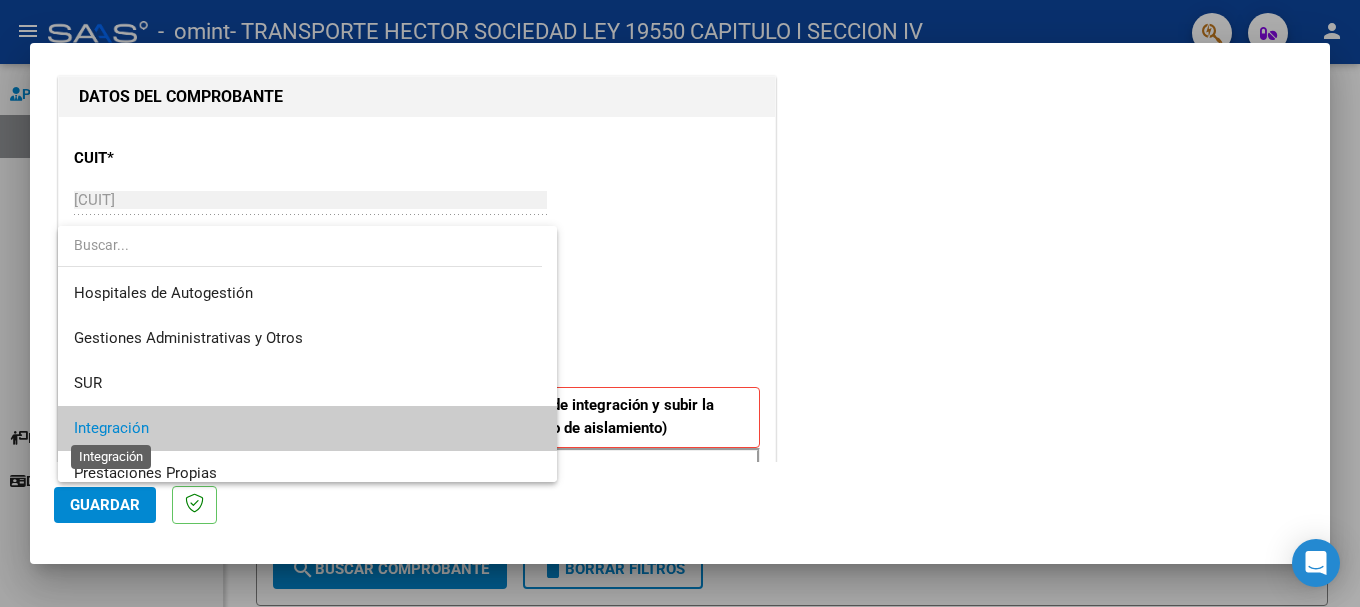 click on "Integración" at bounding box center [111, 428] 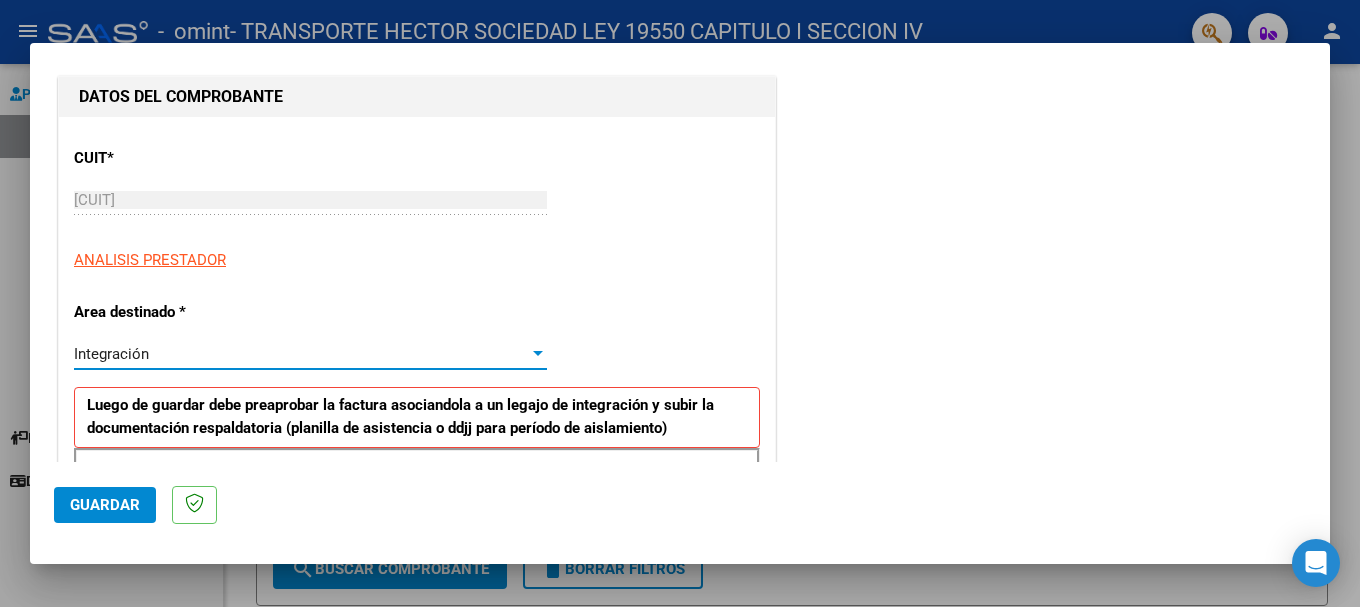 scroll, scrollTop: 400, scrollLeft: 0, axis: vertical 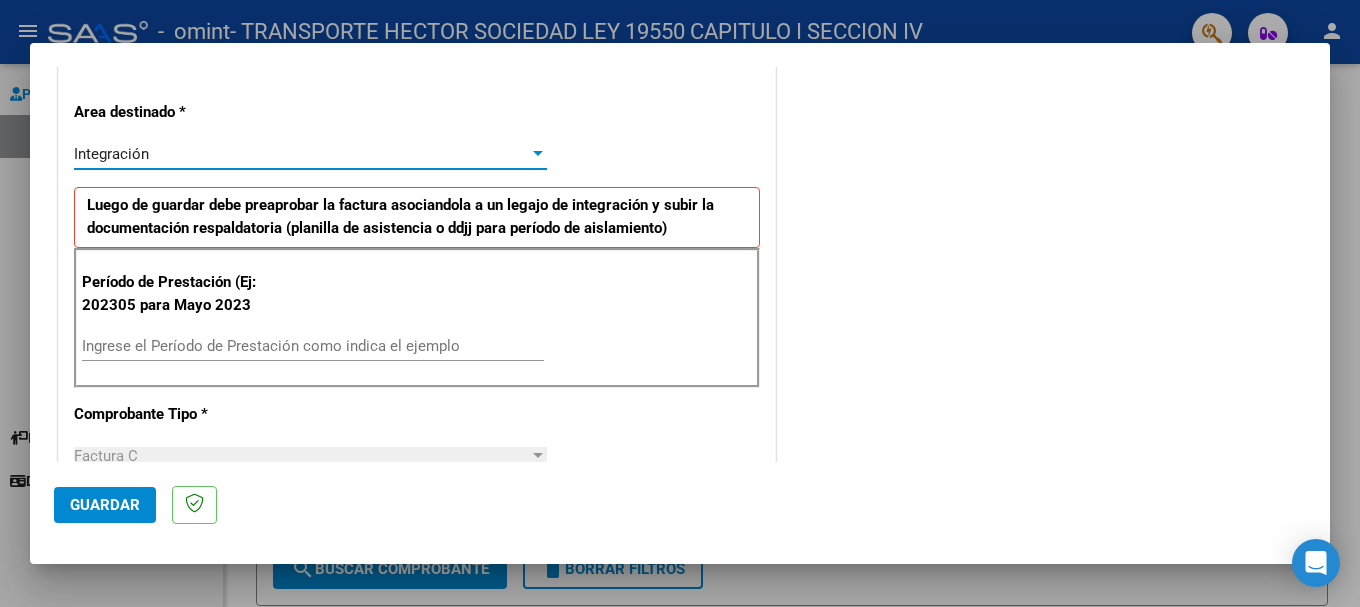 click on "Ingrese el Período de Prestación como indica el ejemplo" at bounding box center [313, 346] 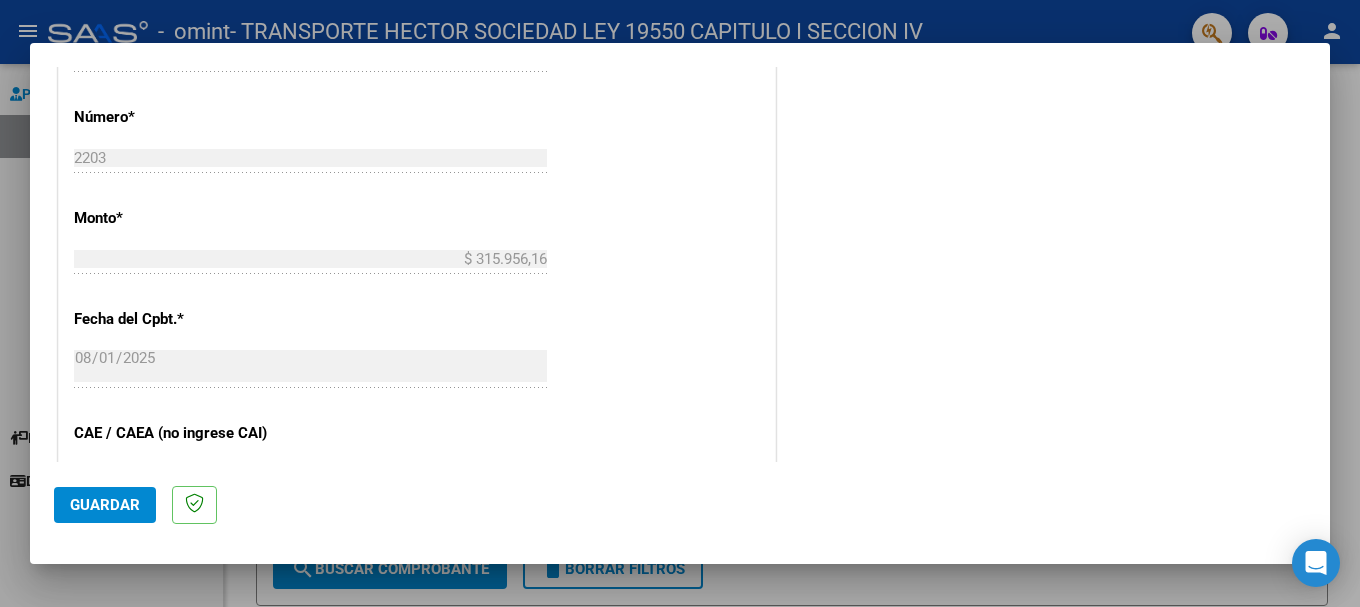 scroll, scrollTop: 1200, scrollLeft: 0, axis: vertical 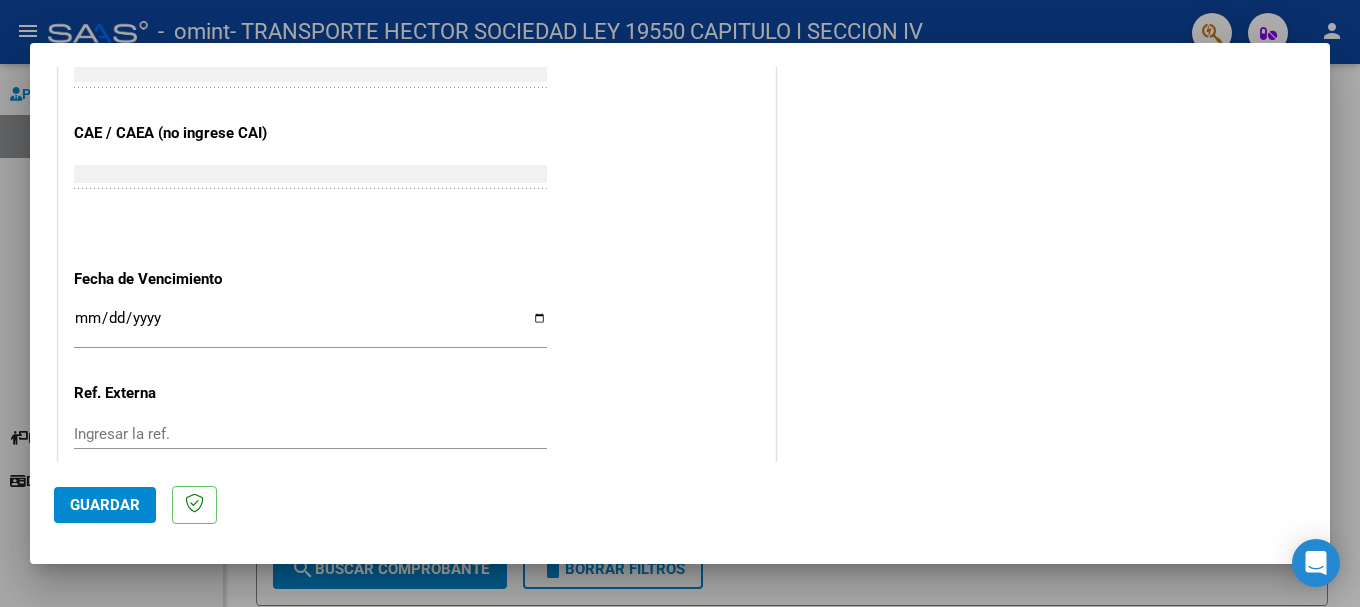 type on "202507" 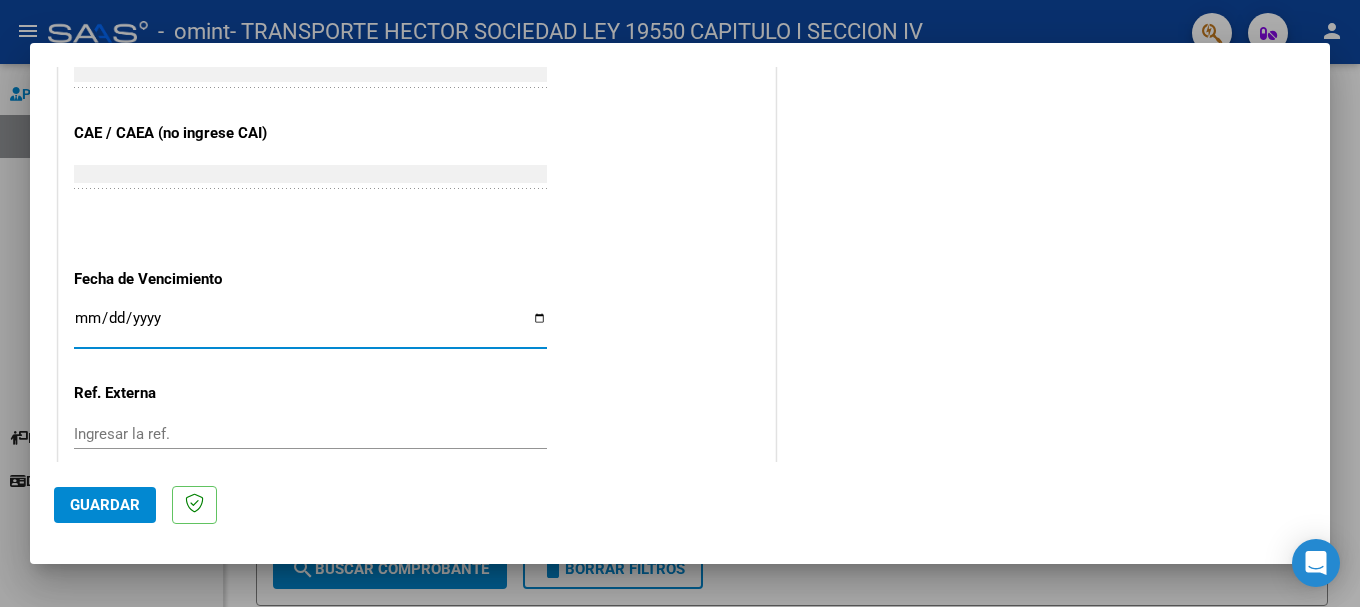 click on "Ingresar la fecha" at bounding box center [310, 326] 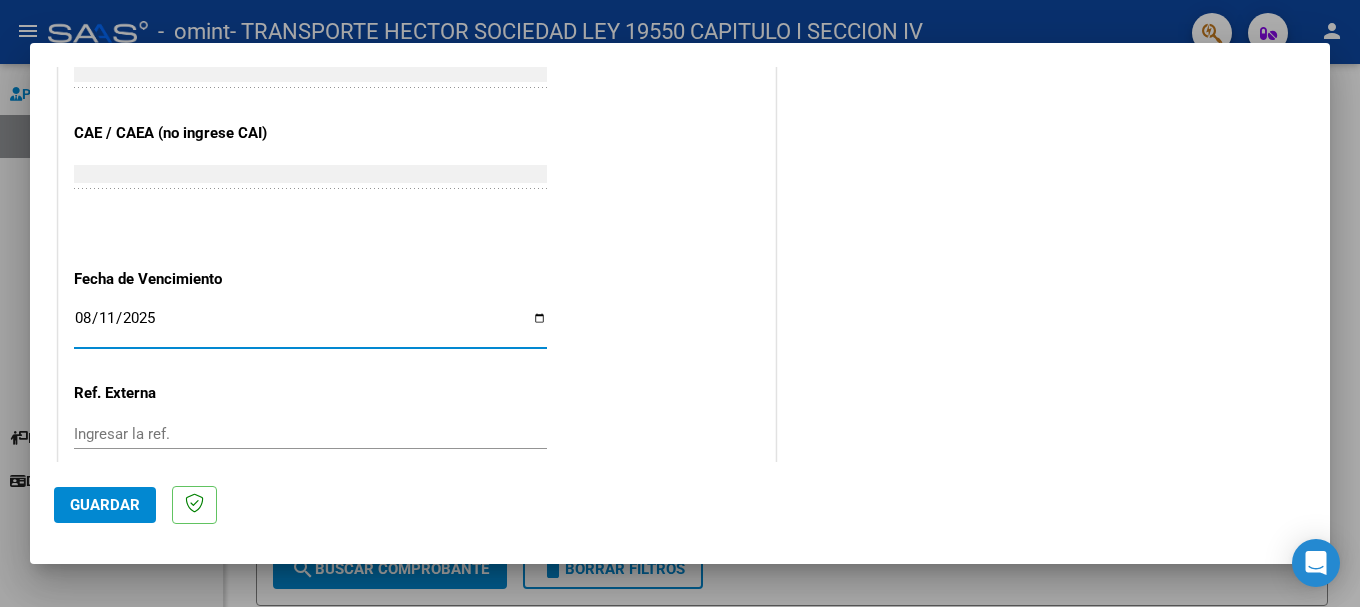 type on "2025-08-11" 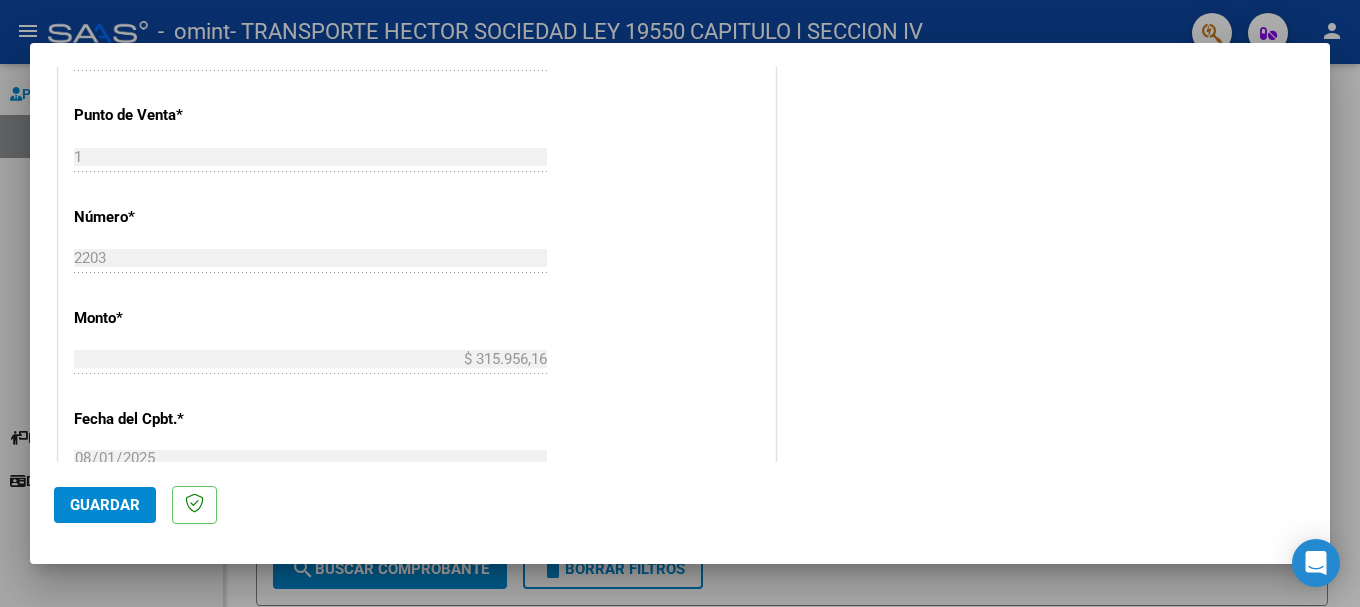 scroll, scrollTop: 1300, scrollLeft: 0, axis: vertical 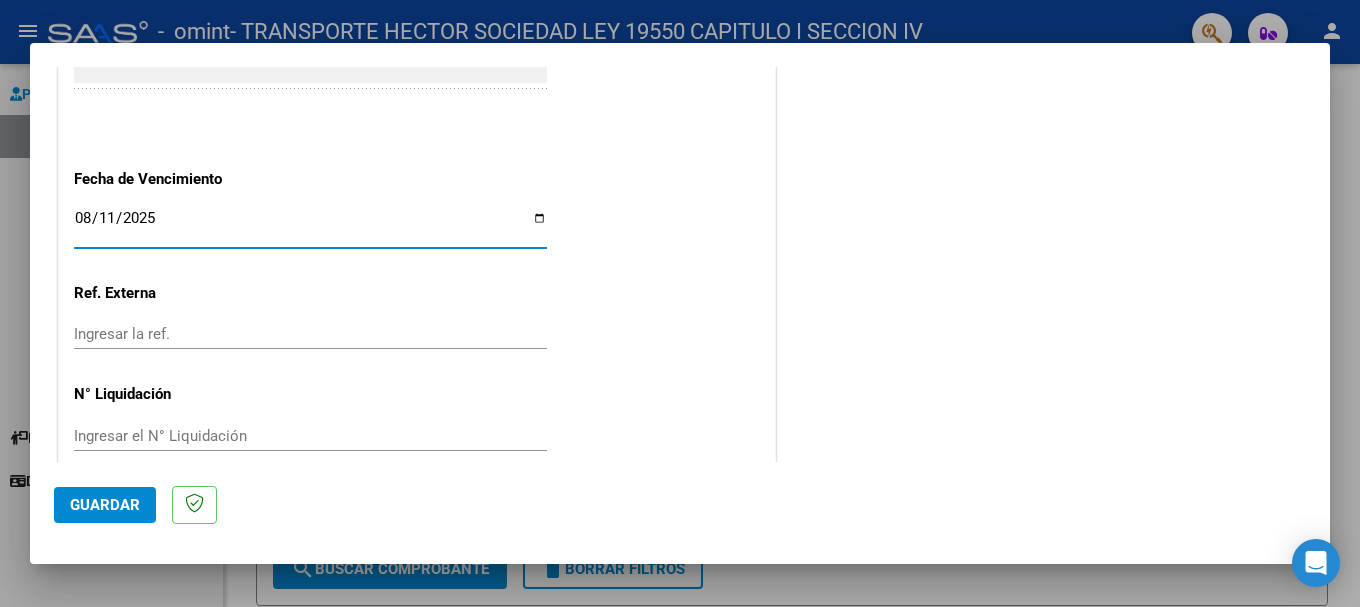 click on "Guardar" 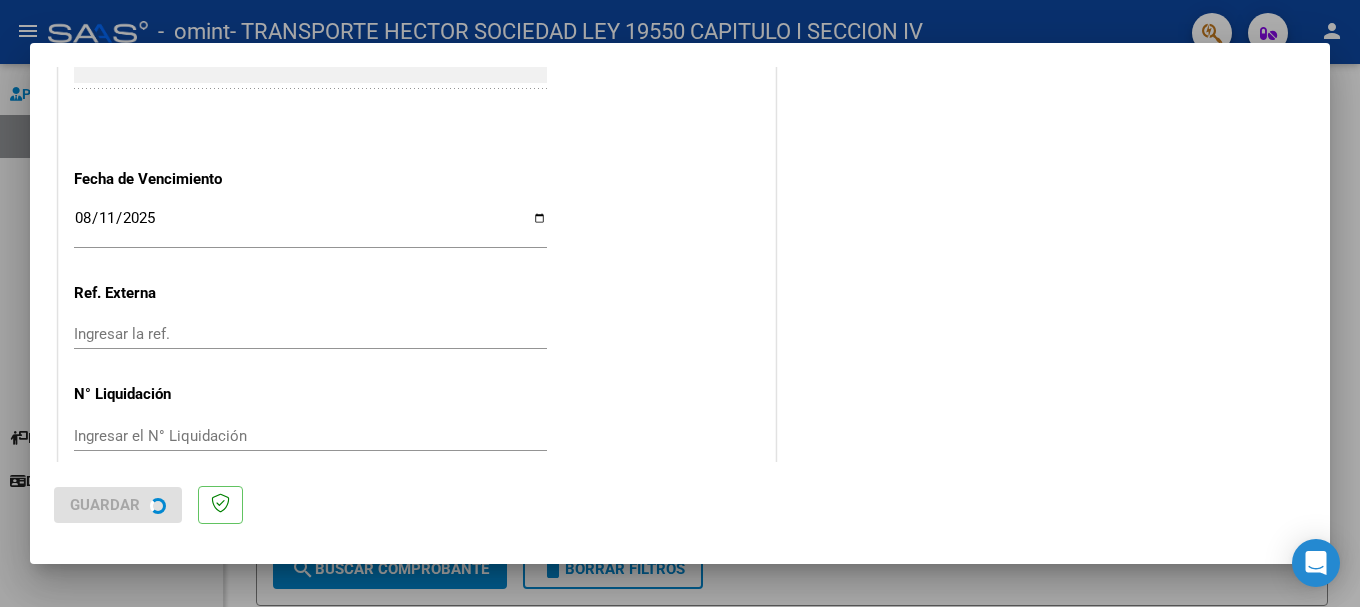 scroll, scrollTop: 0, scrollLeft: 0, axis: both 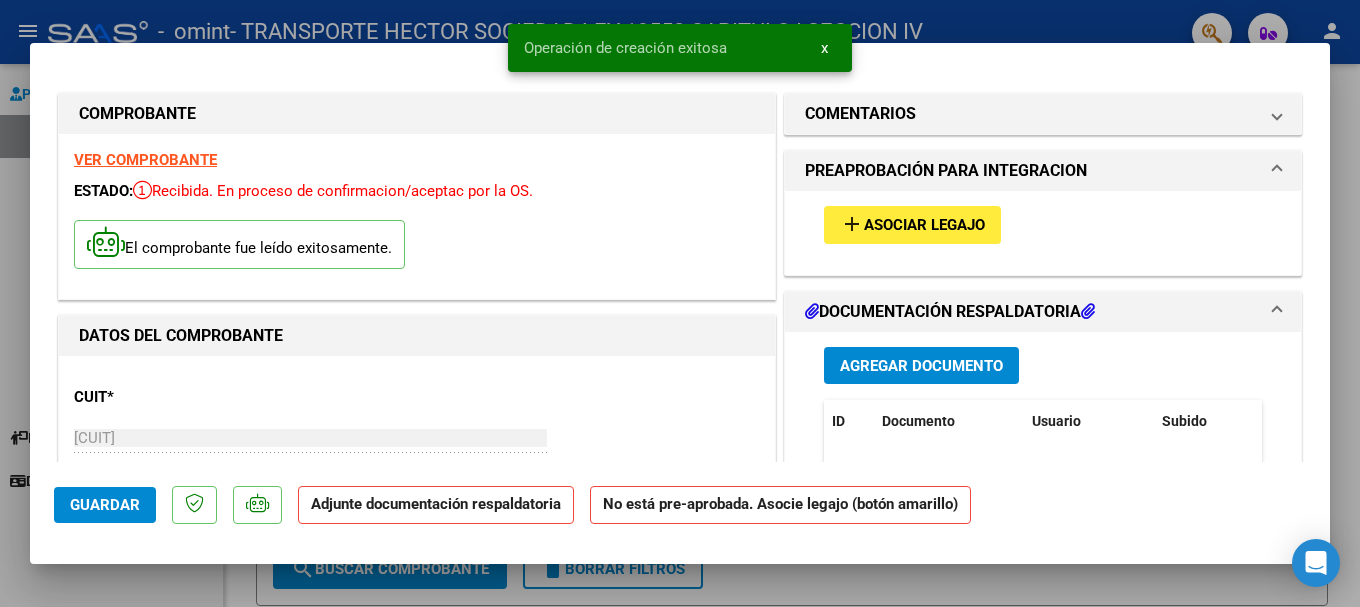 click on "Asociar Legajo" at bounding box center (924, 226) 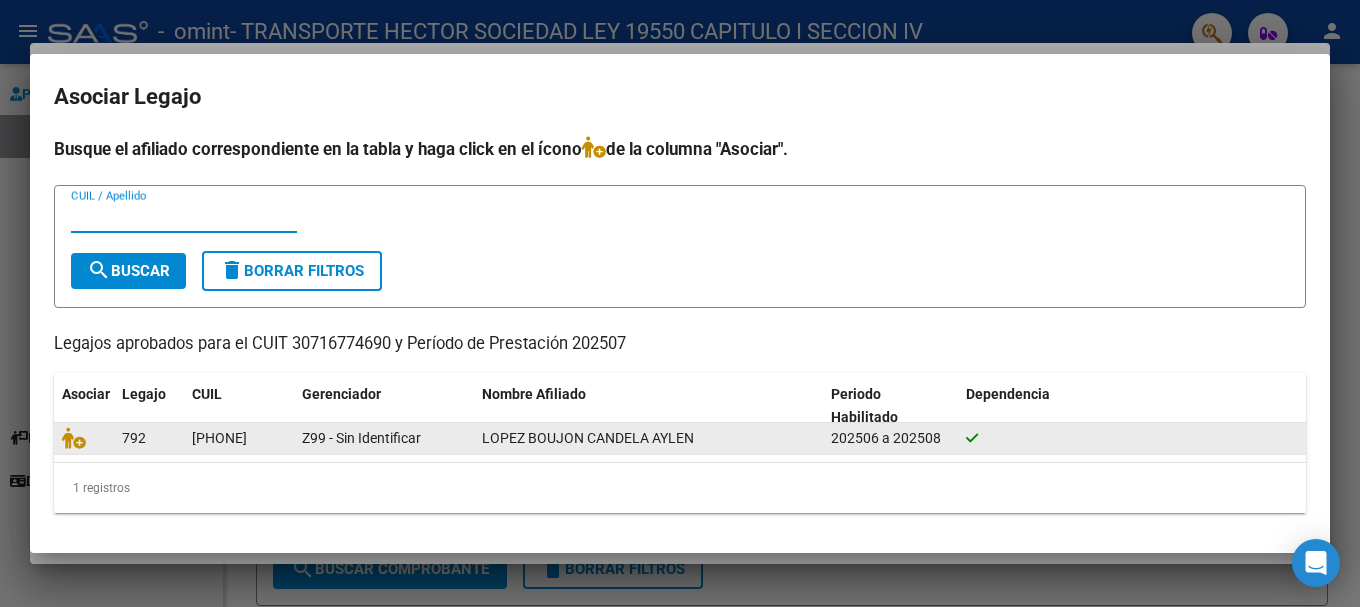 click 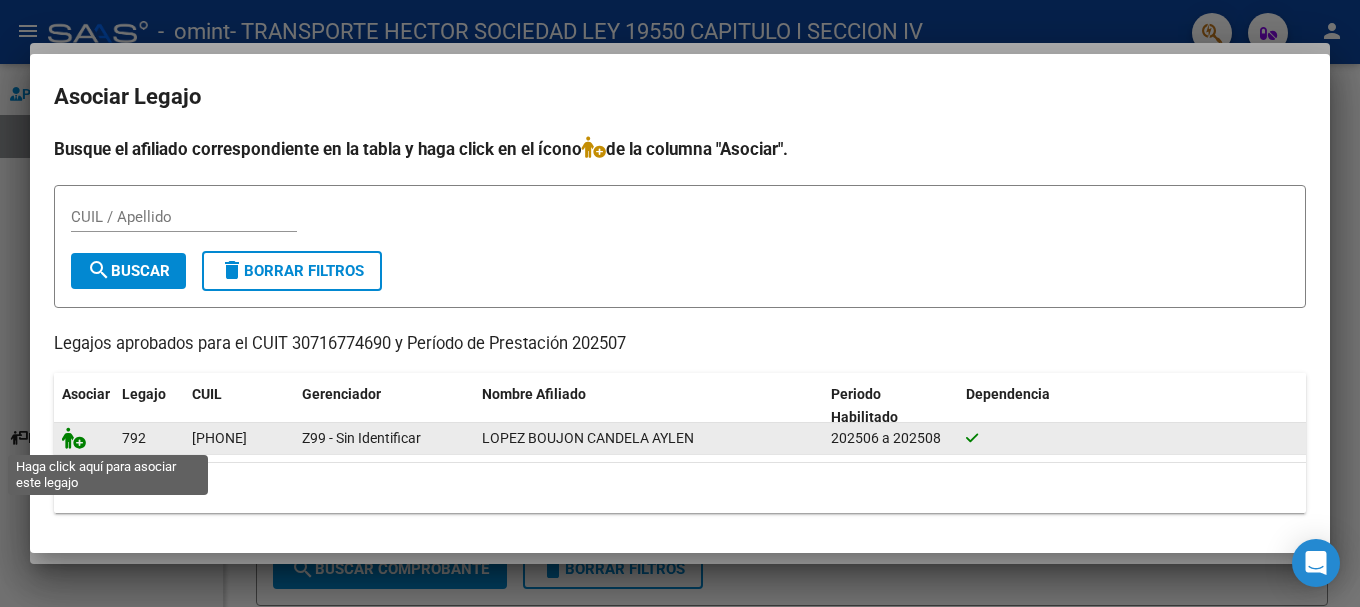 click 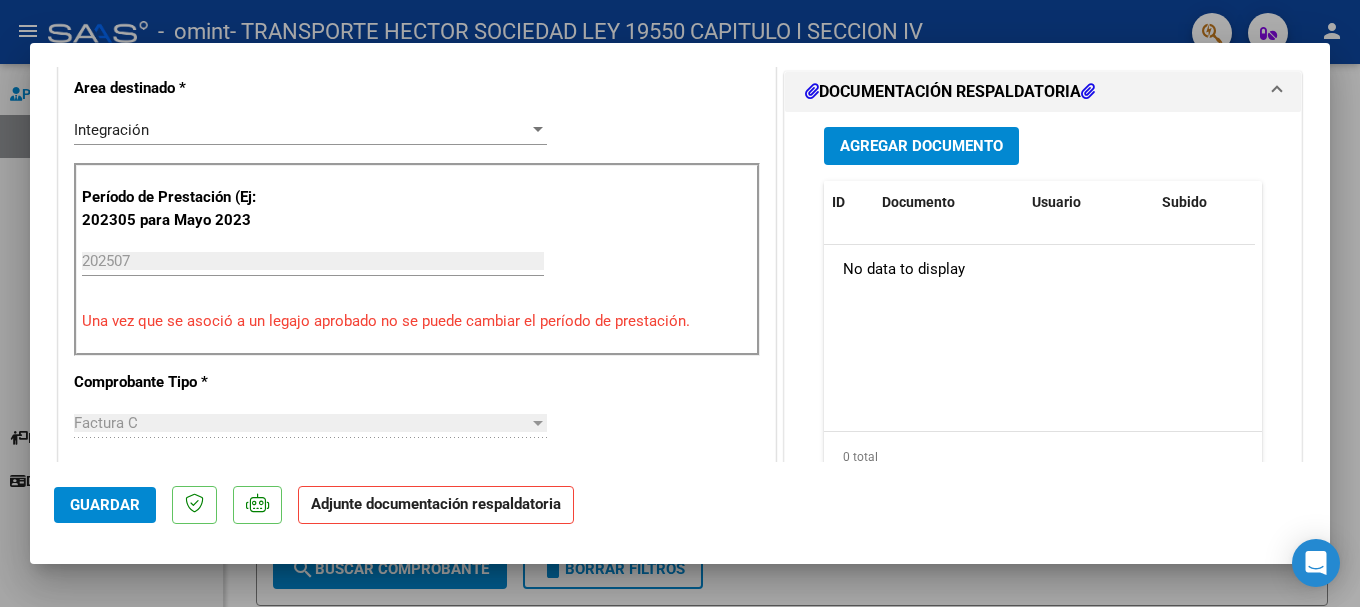 scroll, scrollTop: 200, scrollLeft: 0, axis: vertical 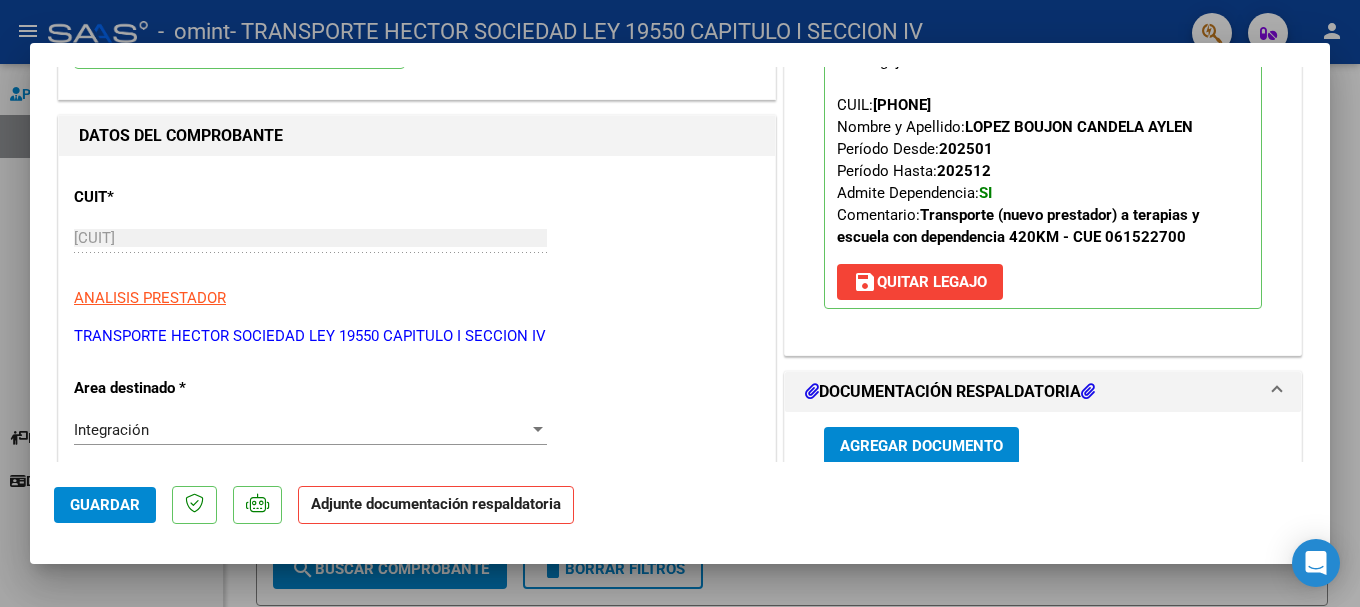 click on "Adjunte documentación respaldatoria" 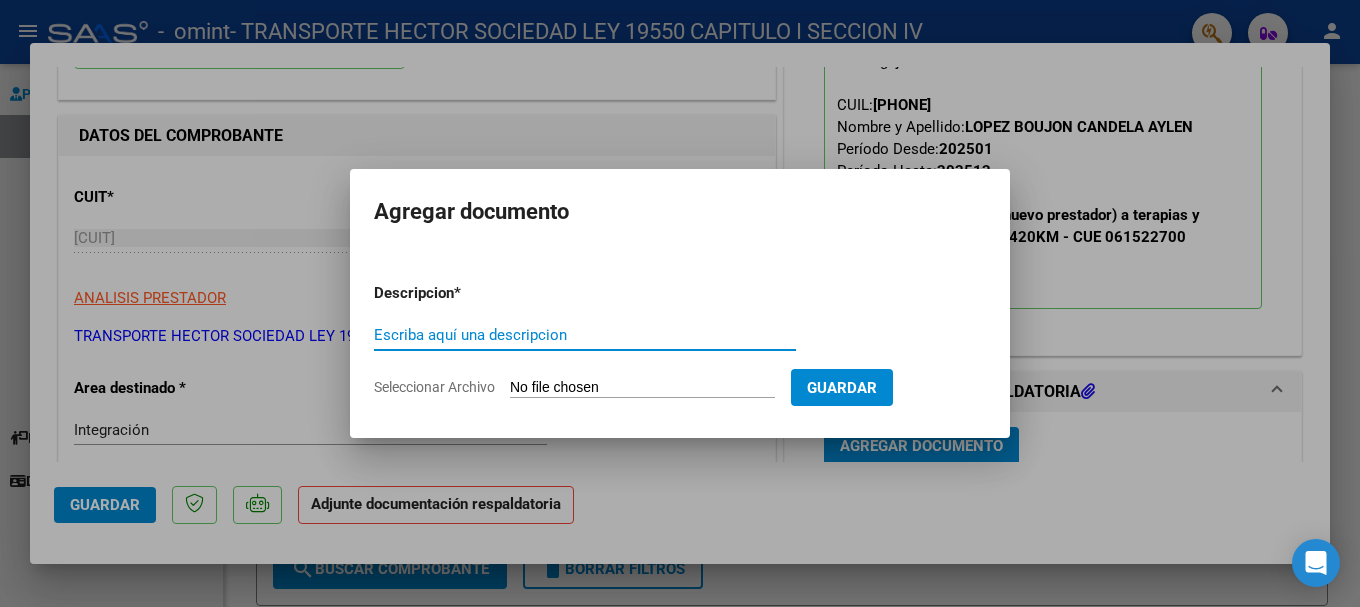 click on "Escriba aquí una descripcion" at bounding box center (585, 335) 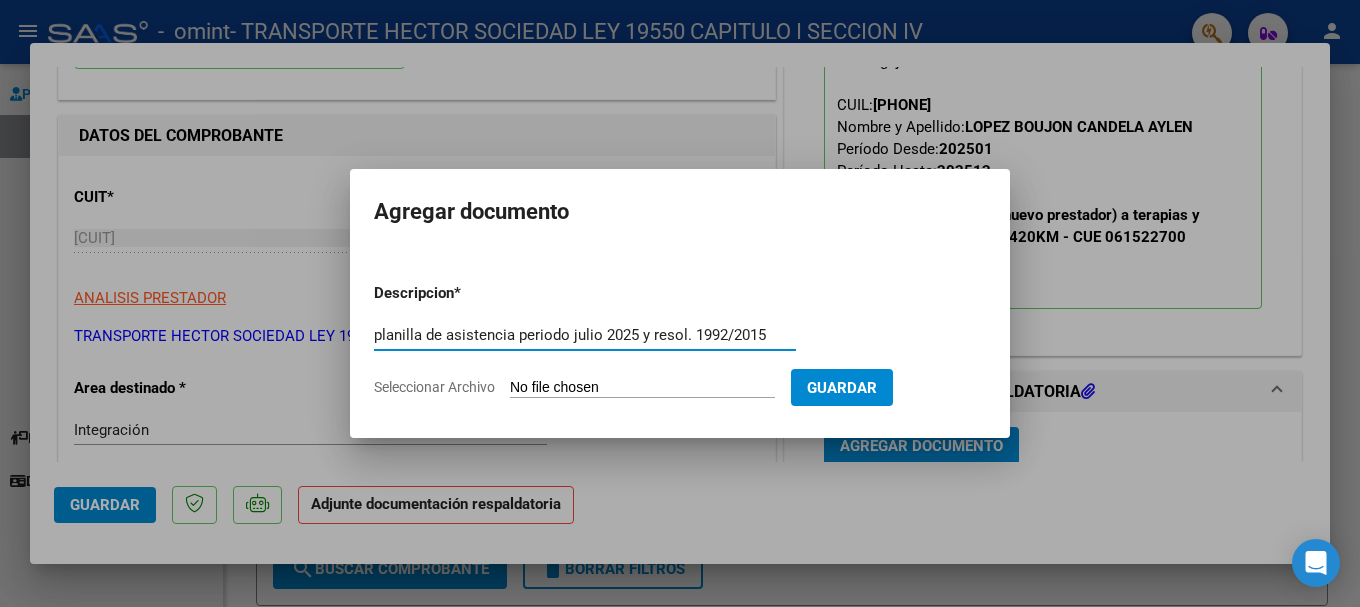 type on "planilla de asistencia periodo julio 2025 y resol. 1992/2015" 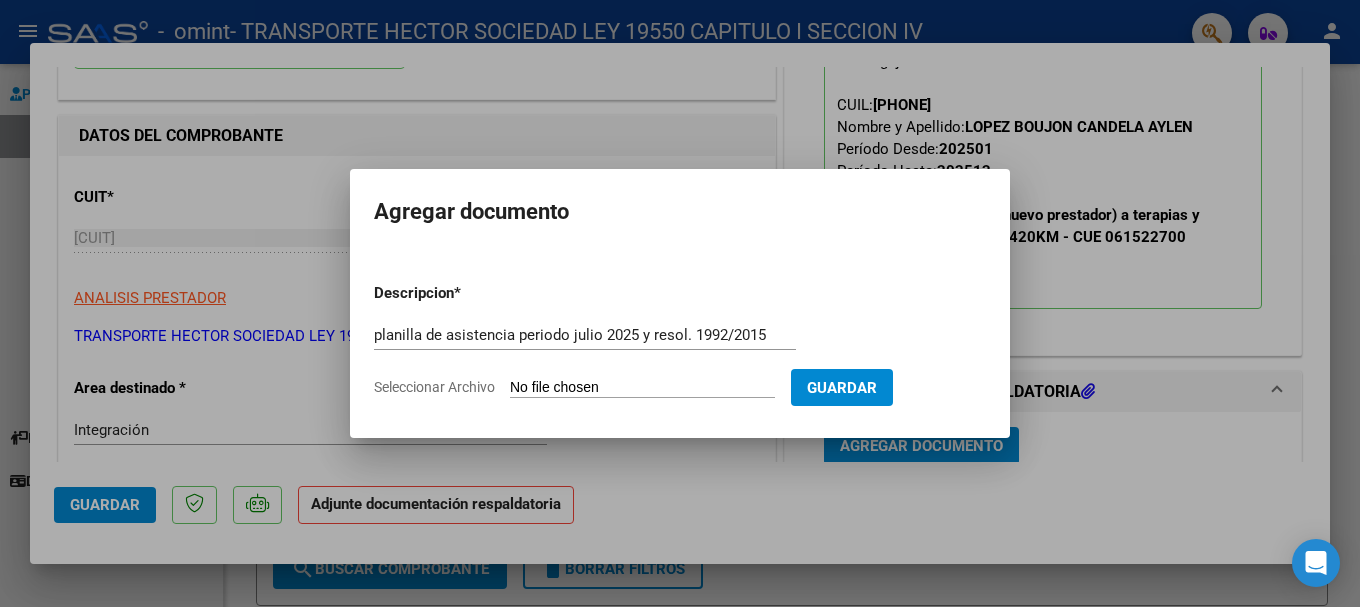 click on "Seleccionar Archivo" at bounding box center [642, 388] 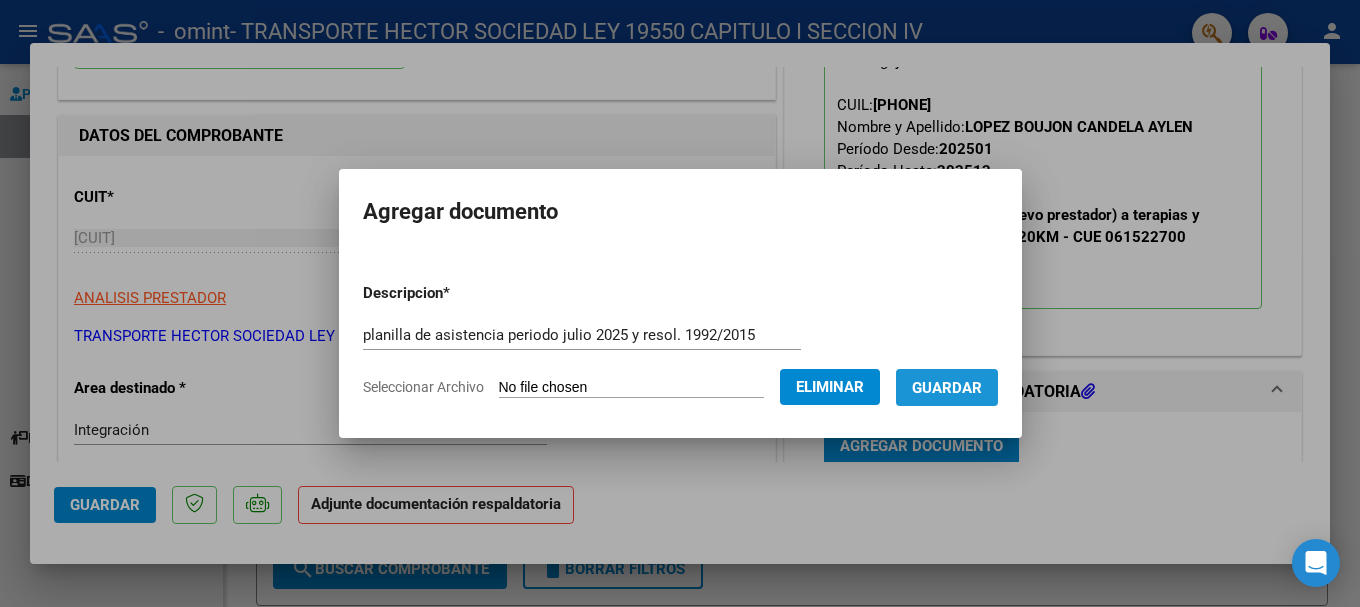 click on "Guardar" at bounding box center (947, 388) 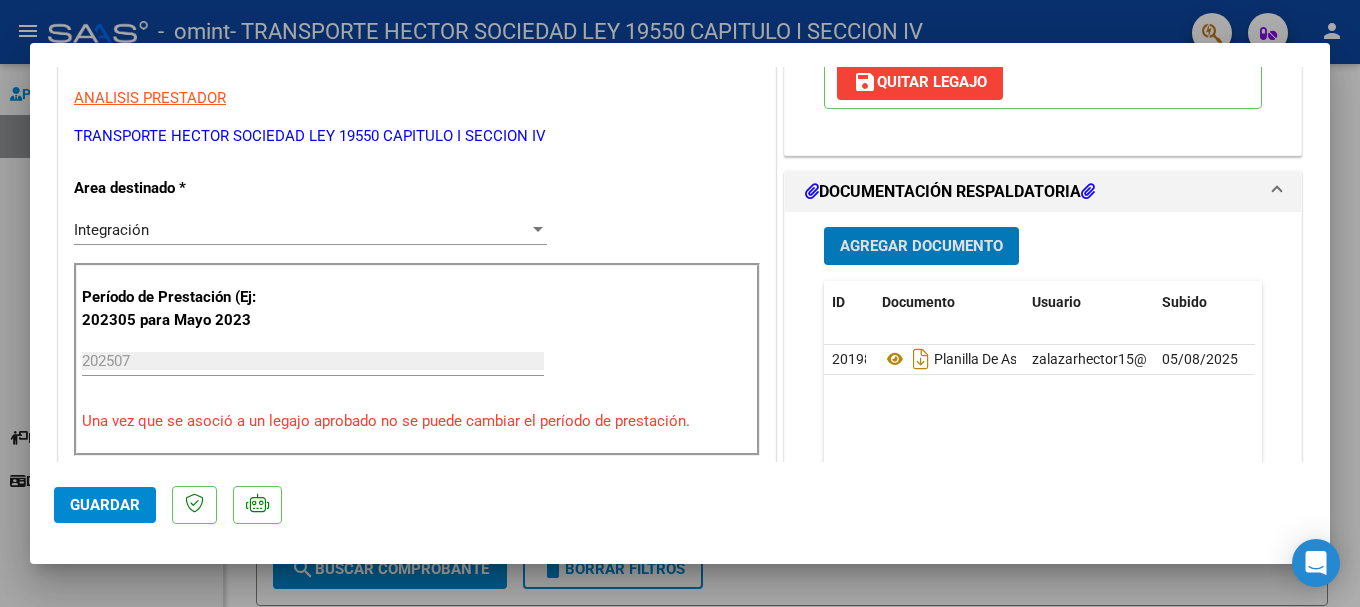 scroll, scrollTop: 800, scrollLeft: 0, axis: vertical 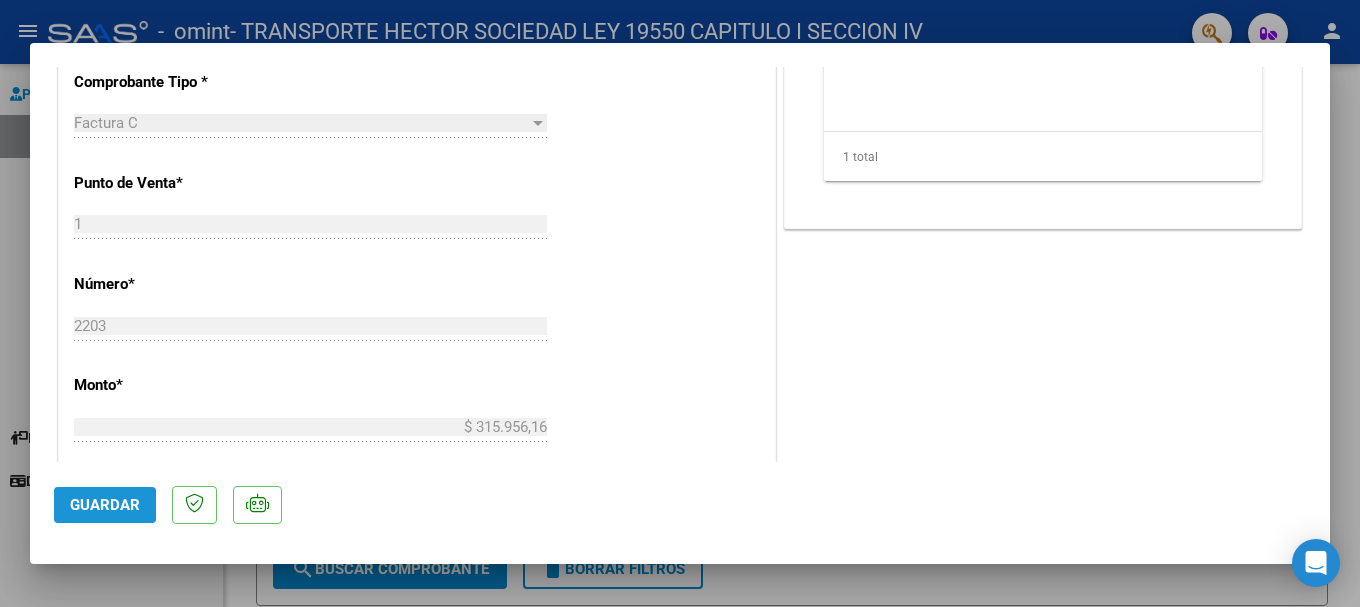 click on "Guardar" 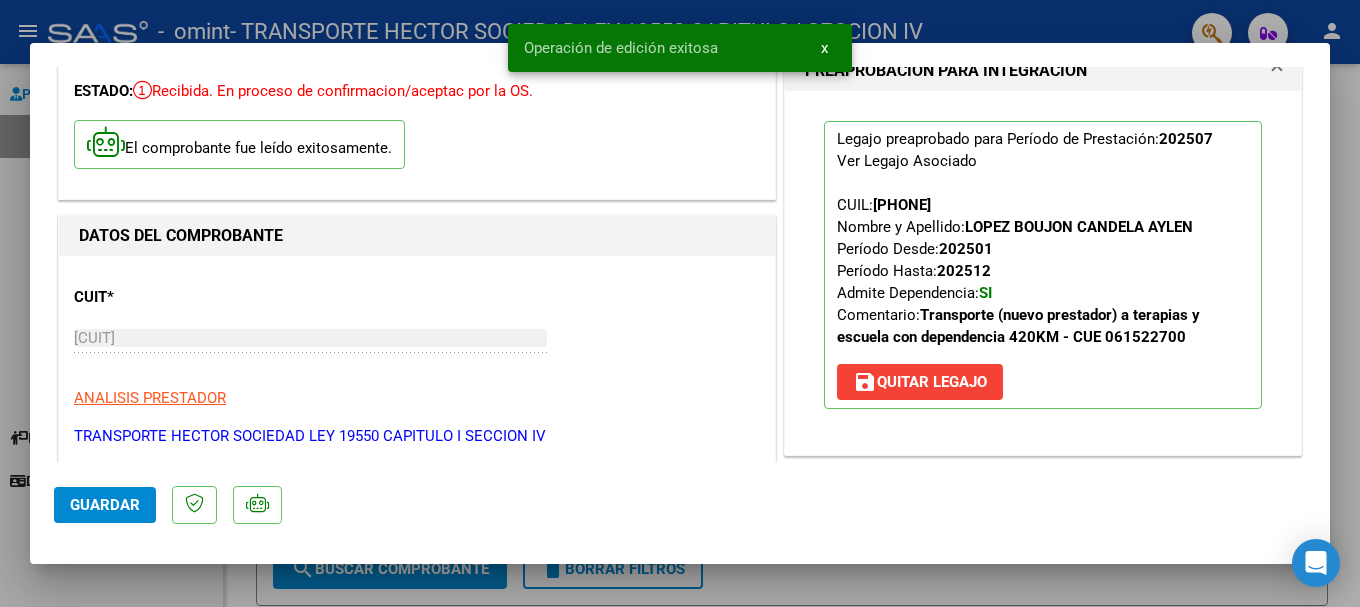 scroll, scrollTop: 0, scrollLeft: 0, axis: both 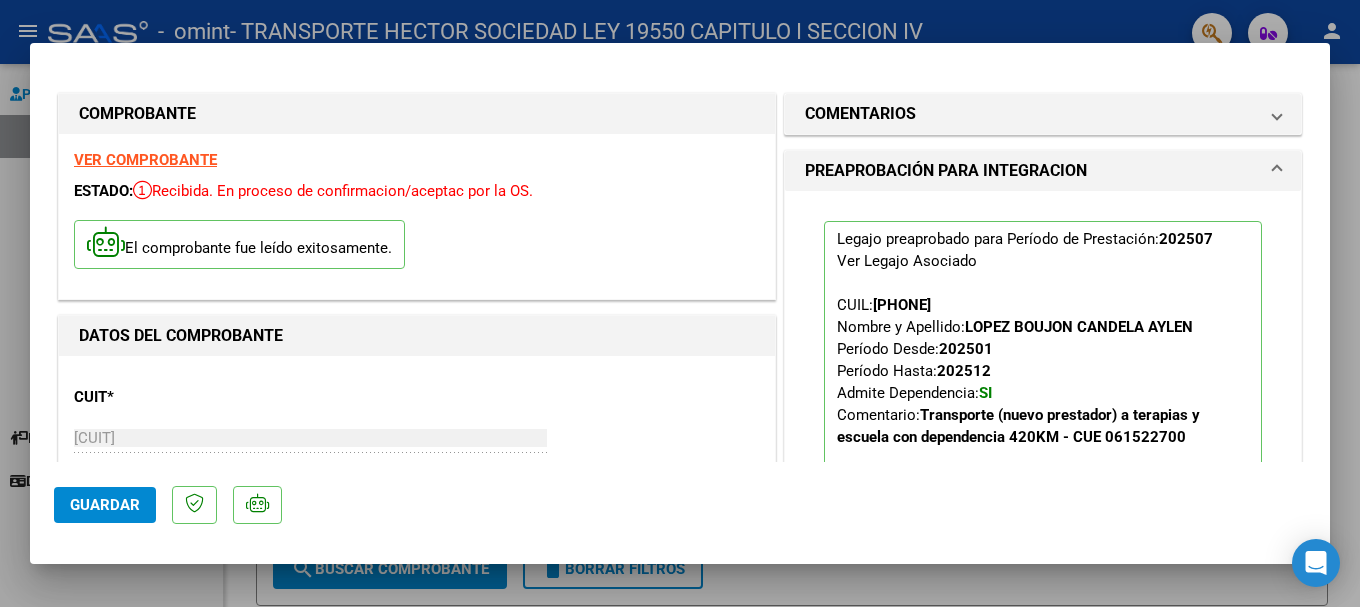 click at bounding box center (680, 303) 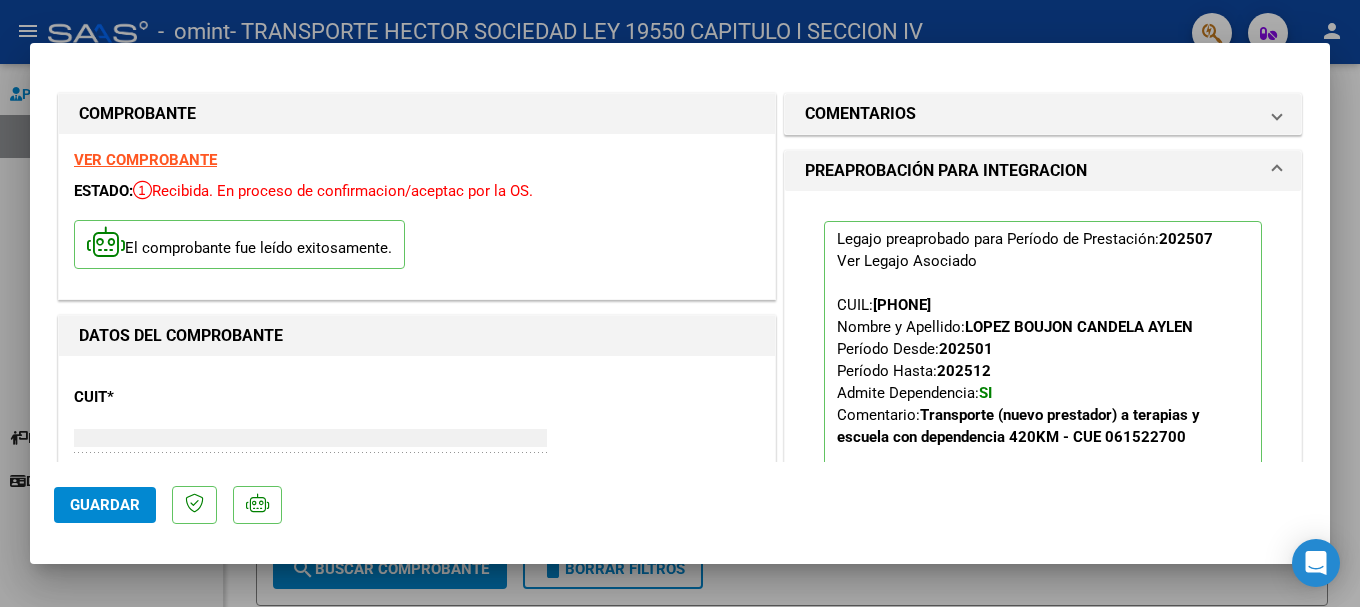 type 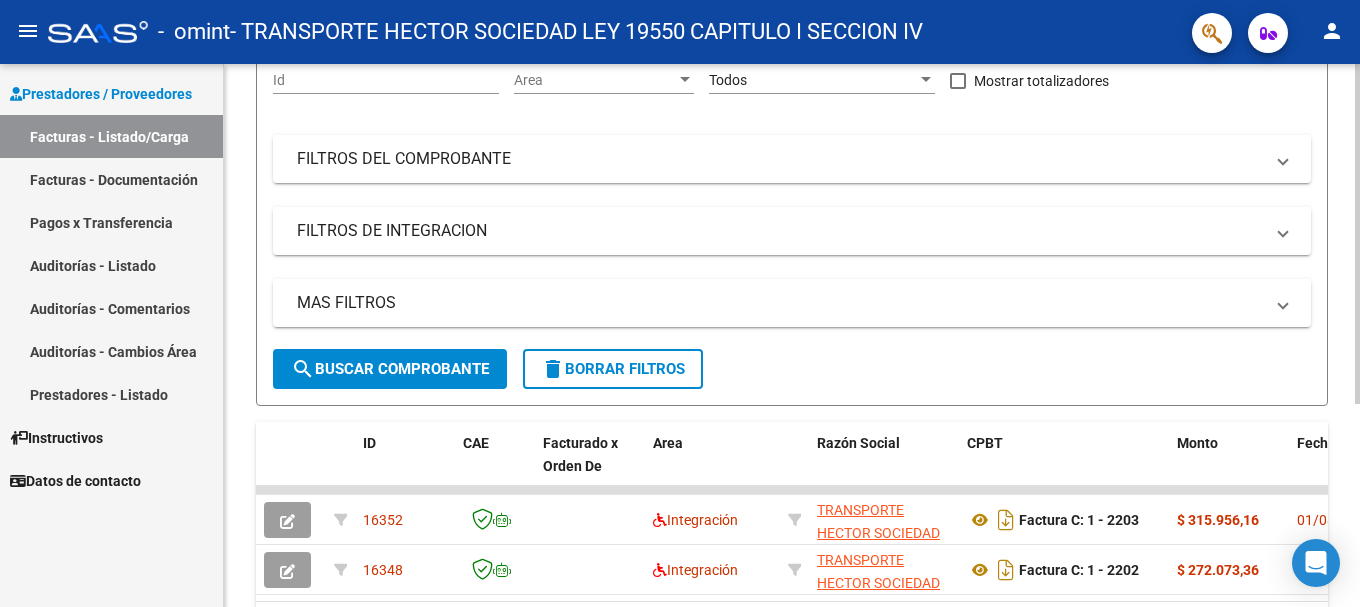 scroll, scrollTop: 325, scrollLeft: 0, axis: vertical 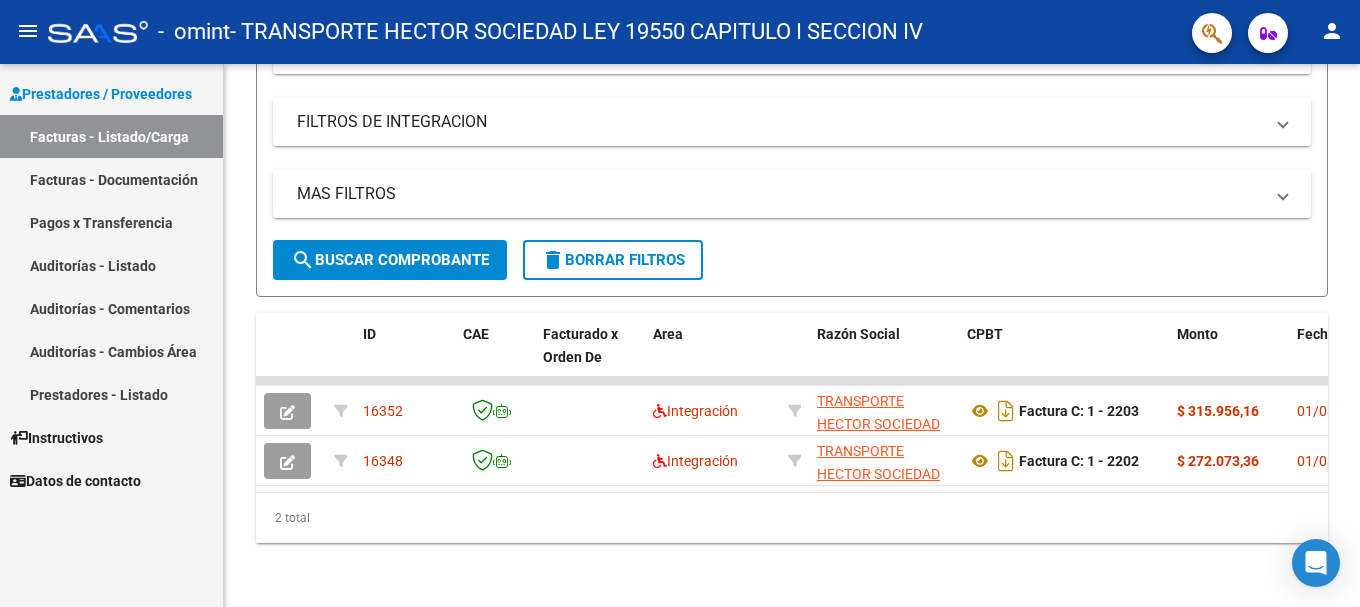 click on "person" 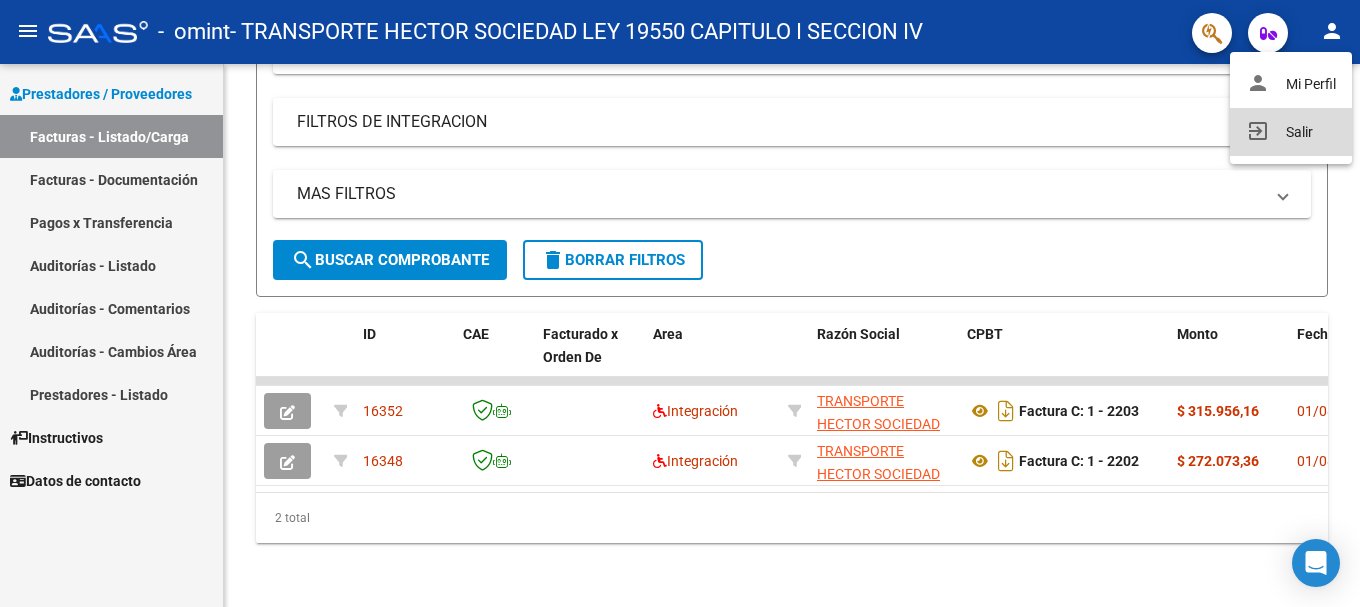 click on "exit_to_app  Salir" at bounding box center (1291, 132) 